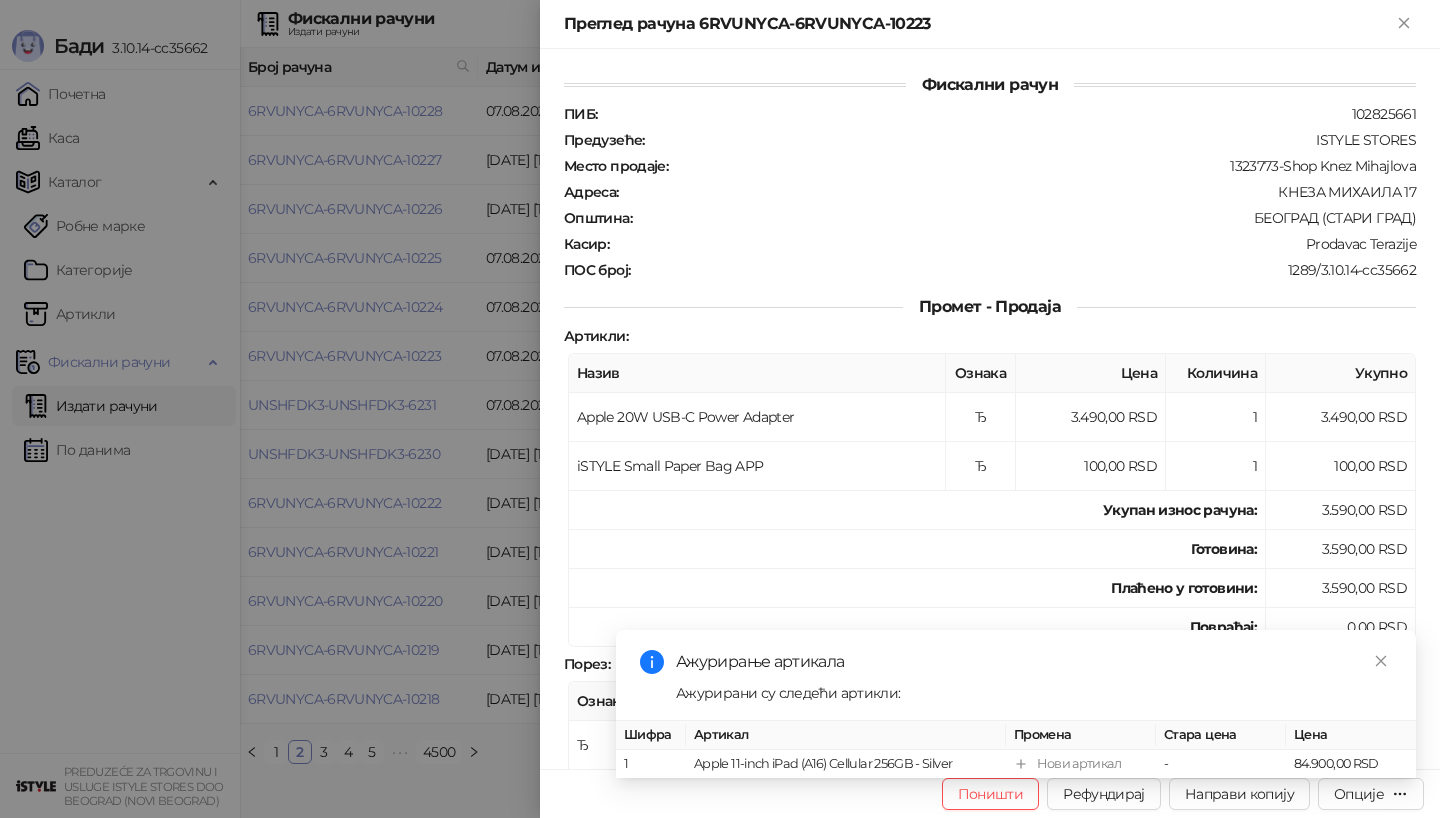 scroll, scrollTop: 0, scrollLeft: 0, axis: both 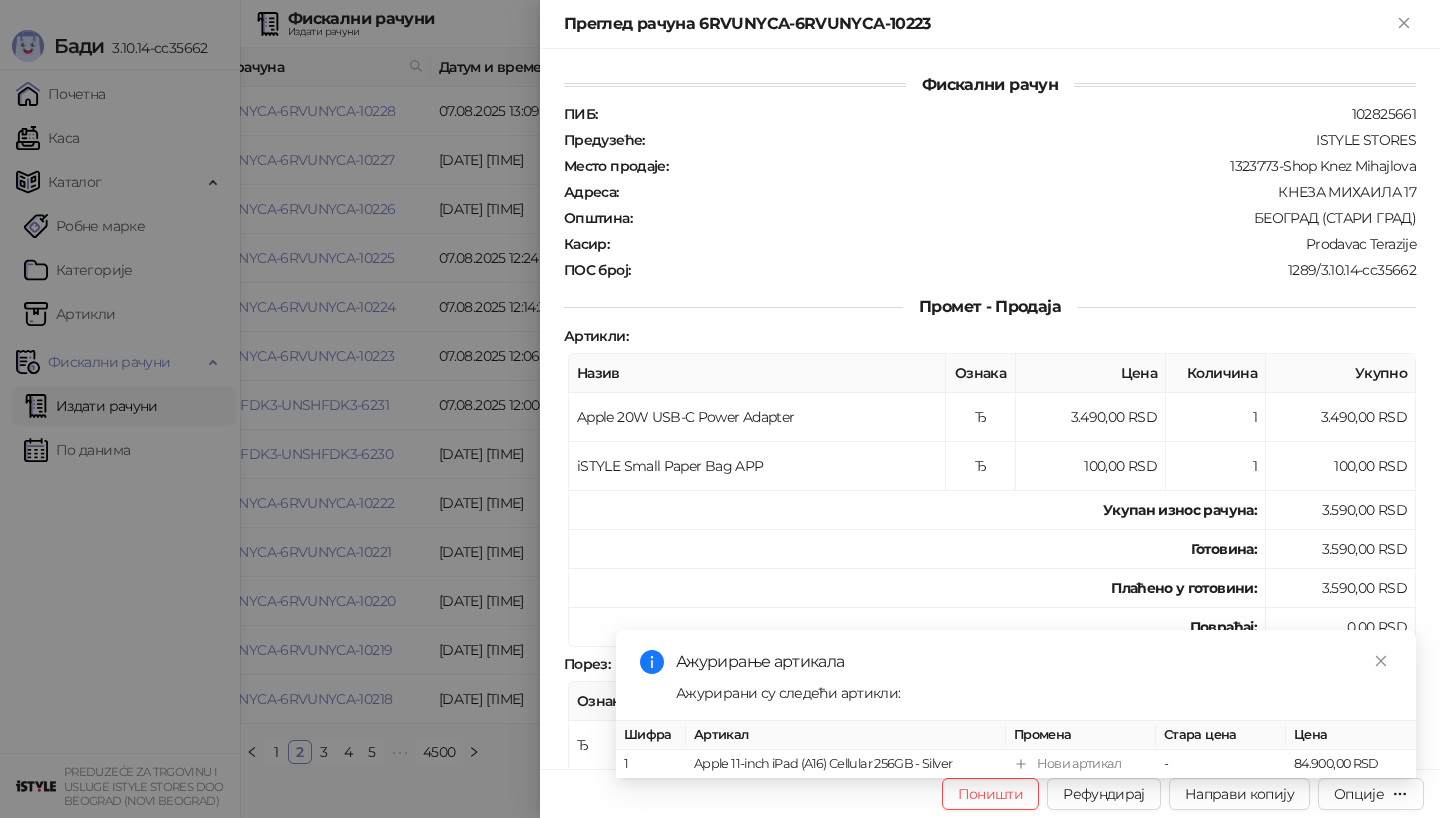 click at bounding box center (720, 409) 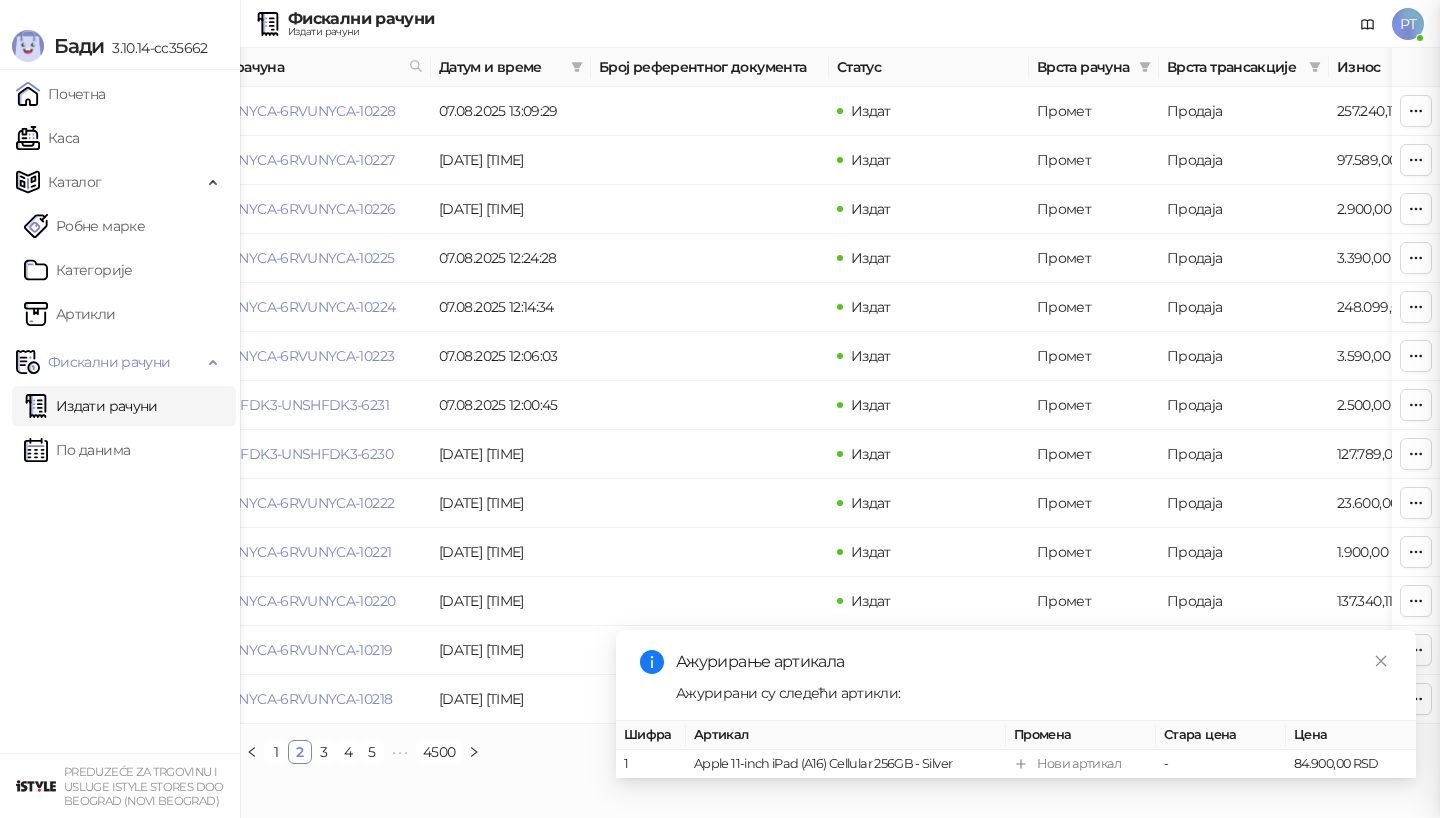 click at bounding box center (720, 409) 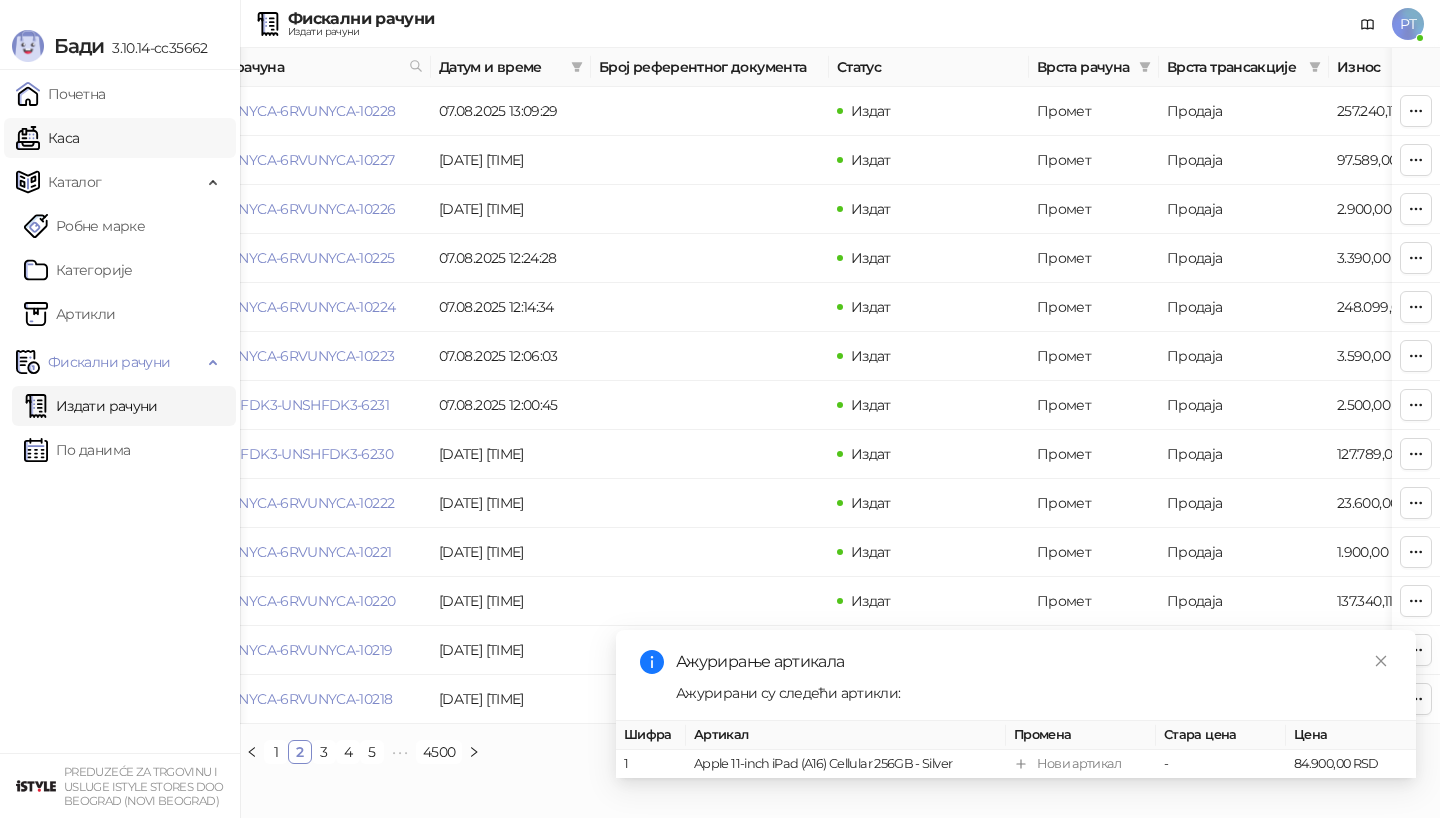 click on "Каса" at bounding box center [47, 138] 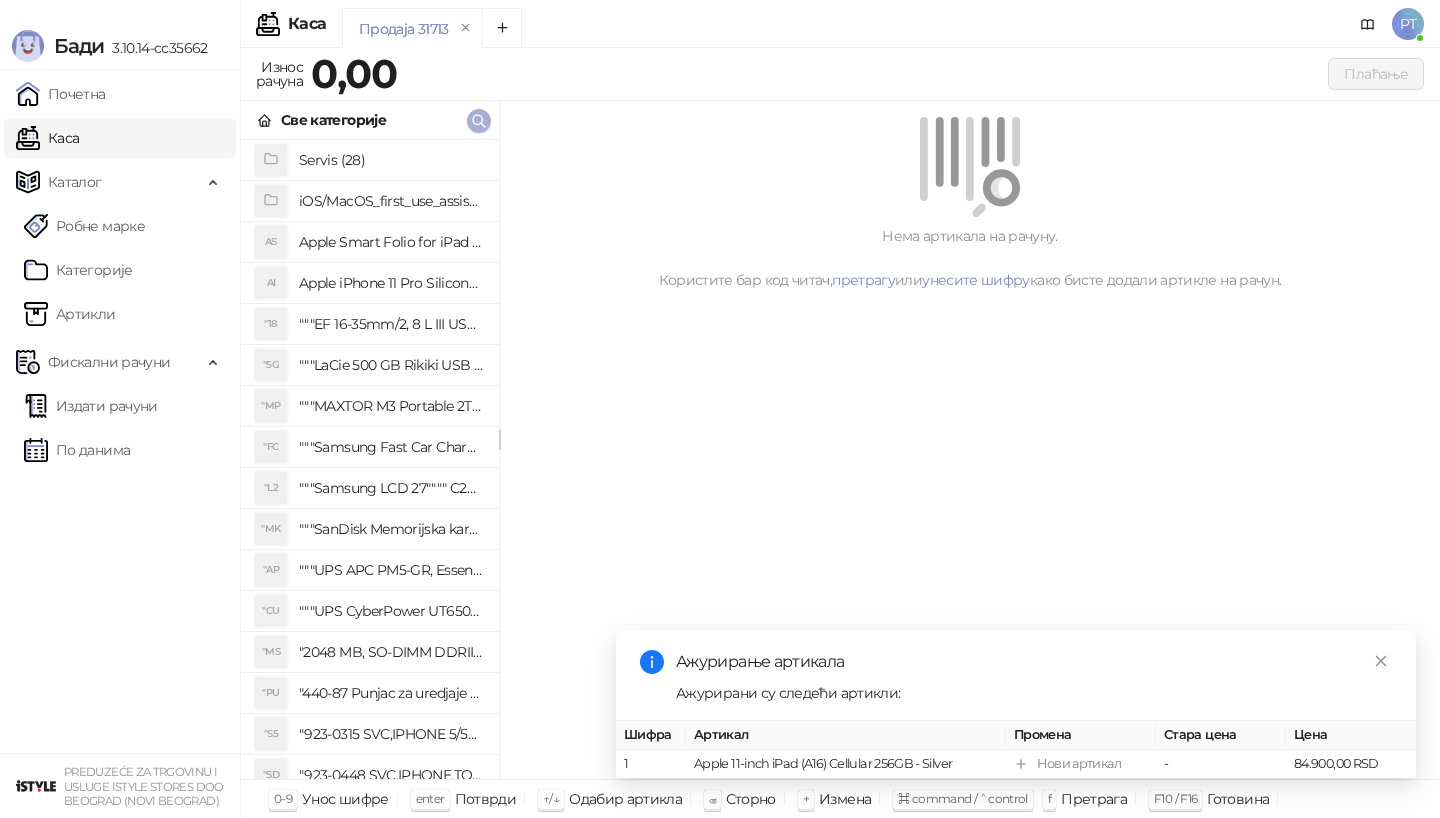 click 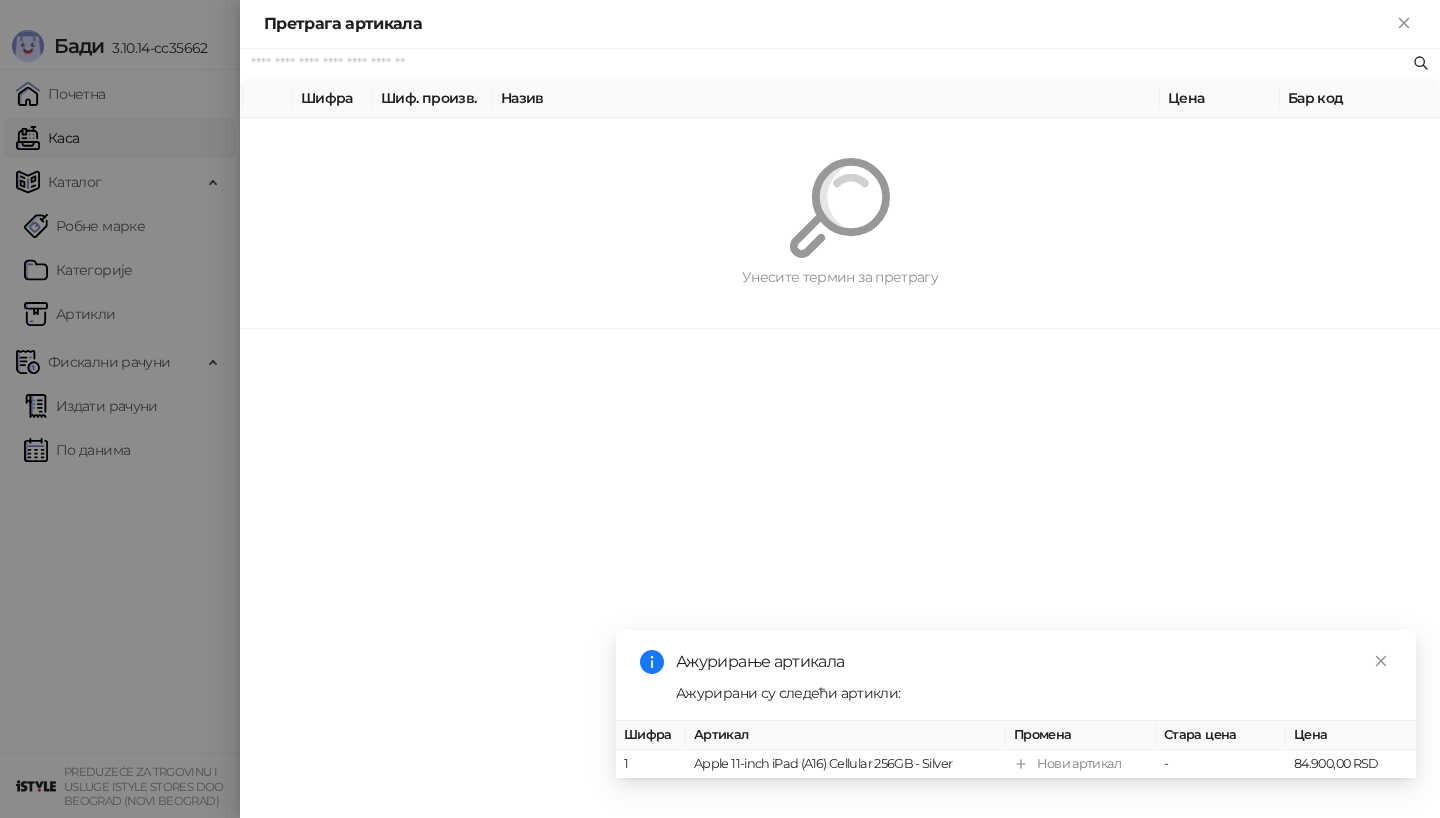 paste on "**********" 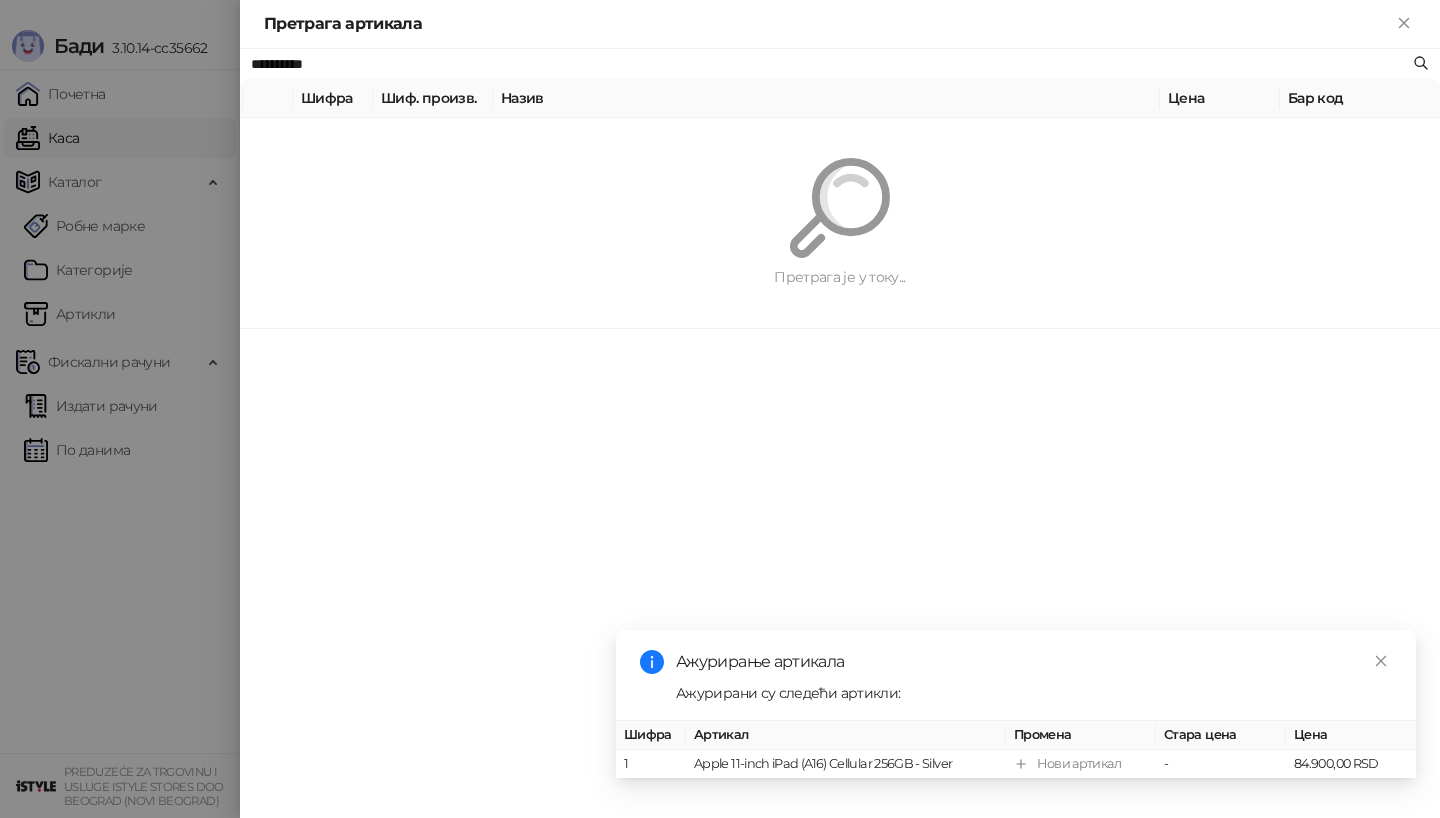 type on "**********" 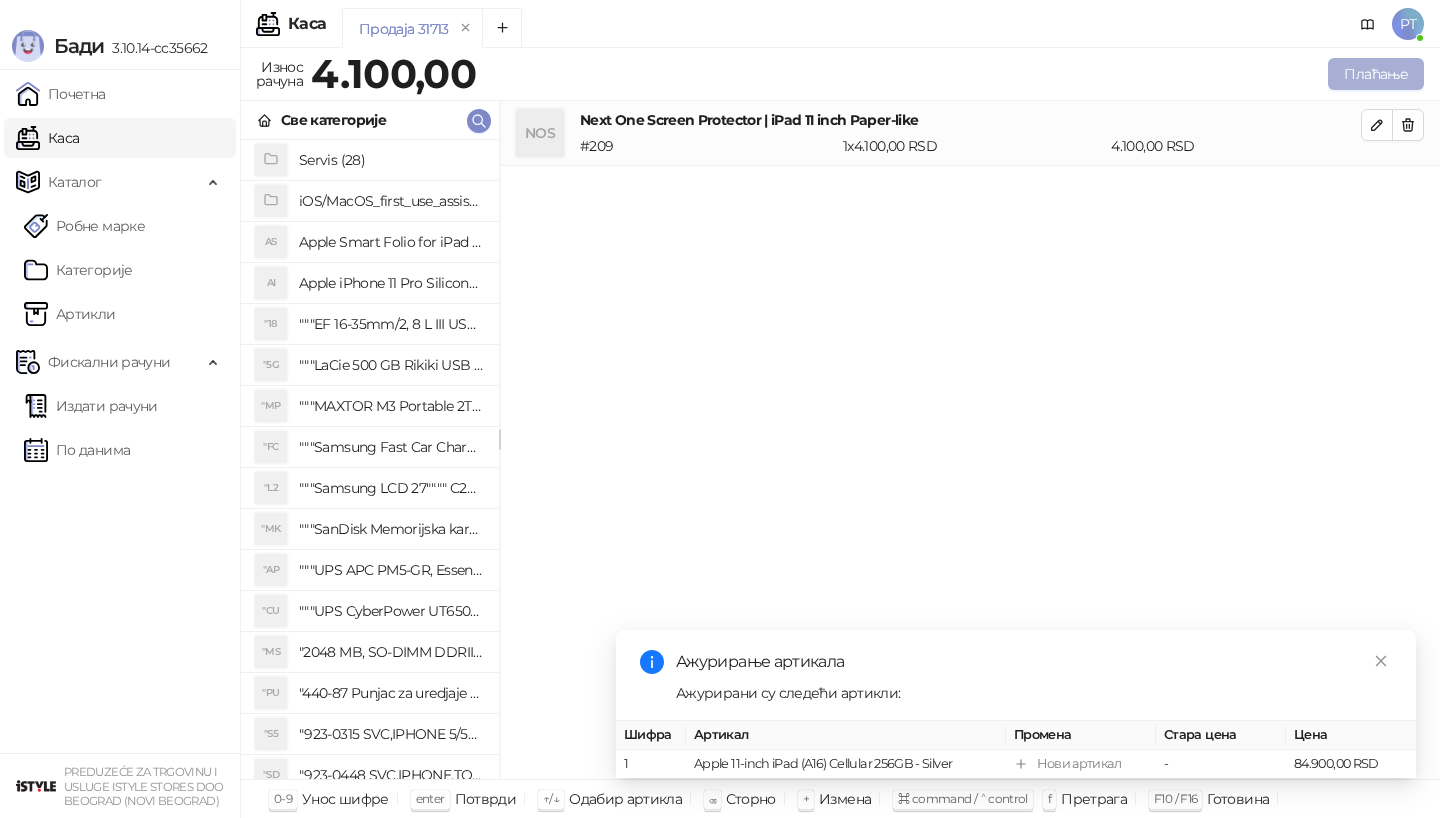 click on "Плаћање" at bounding box center (1376, 74) 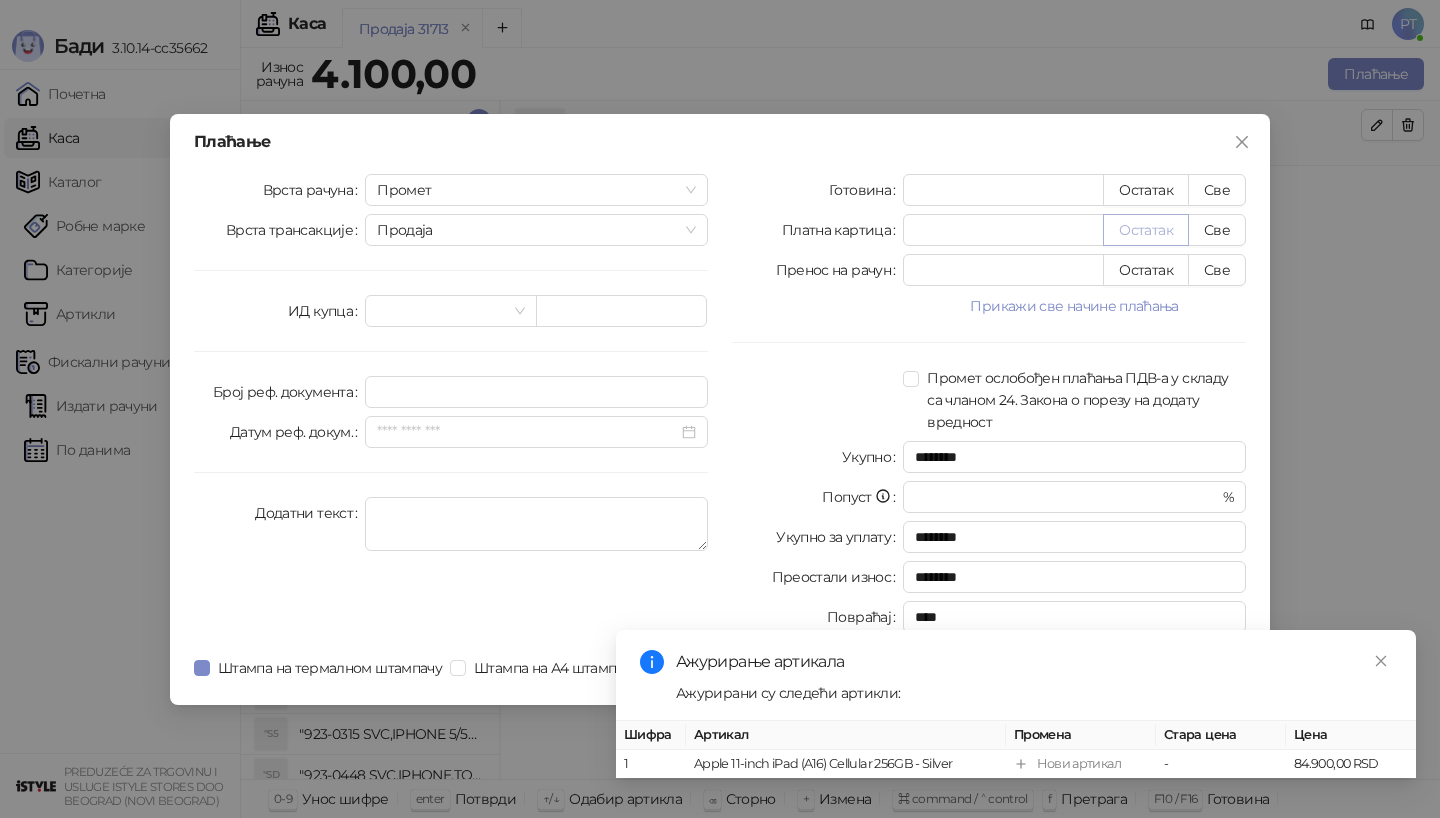 click on "Остатак" at bounding box center [1146, 230] 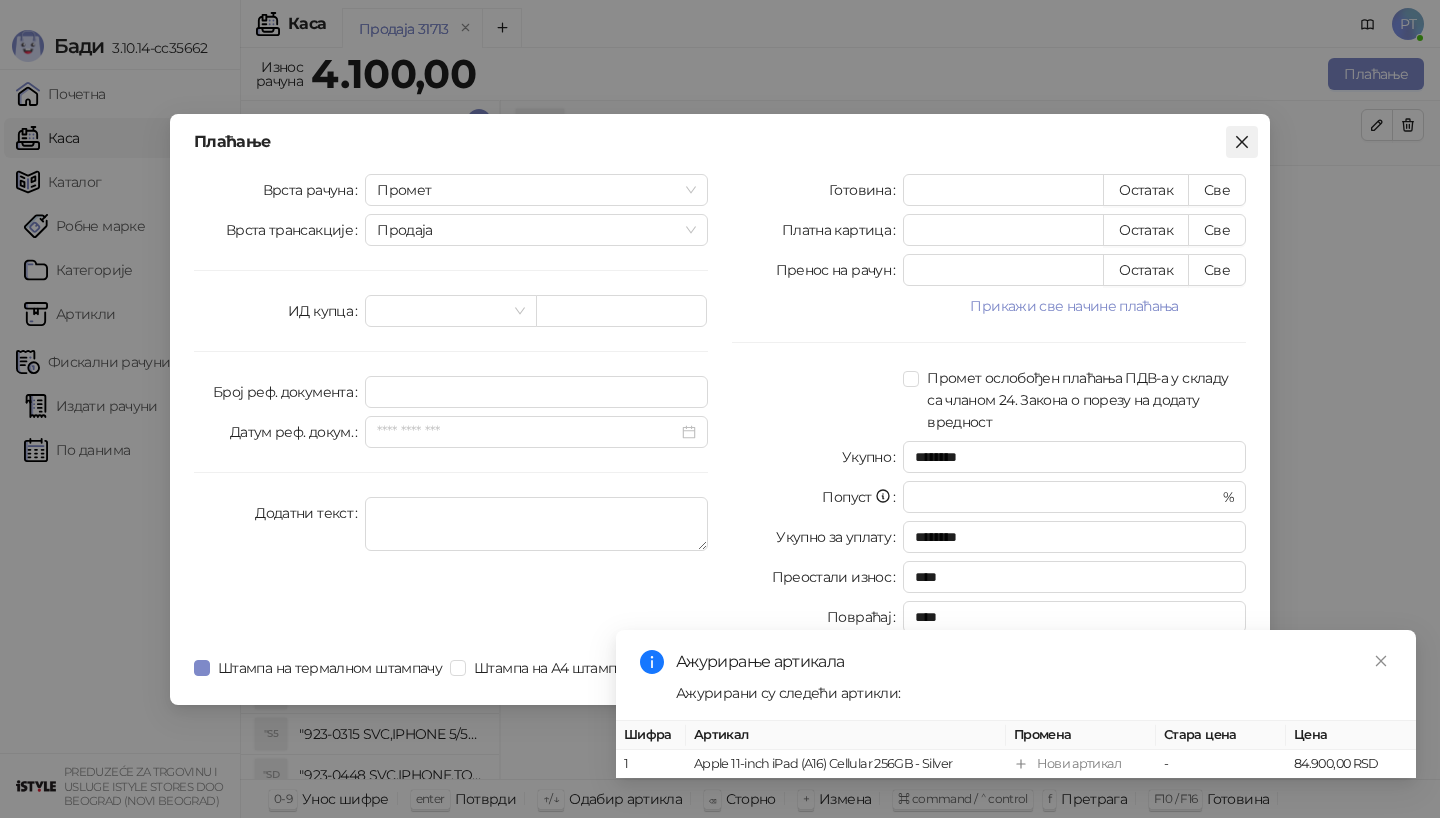 click 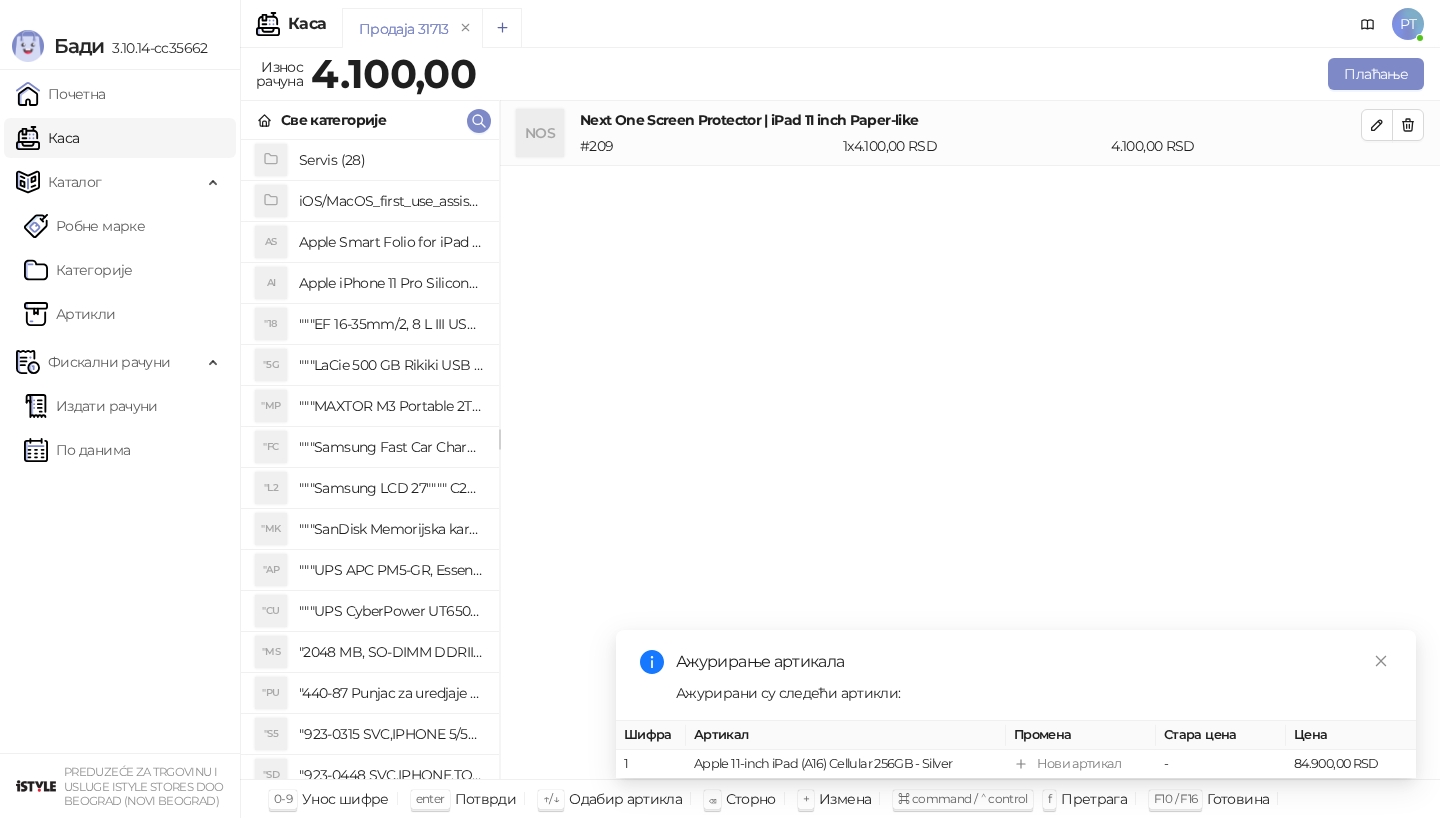 click 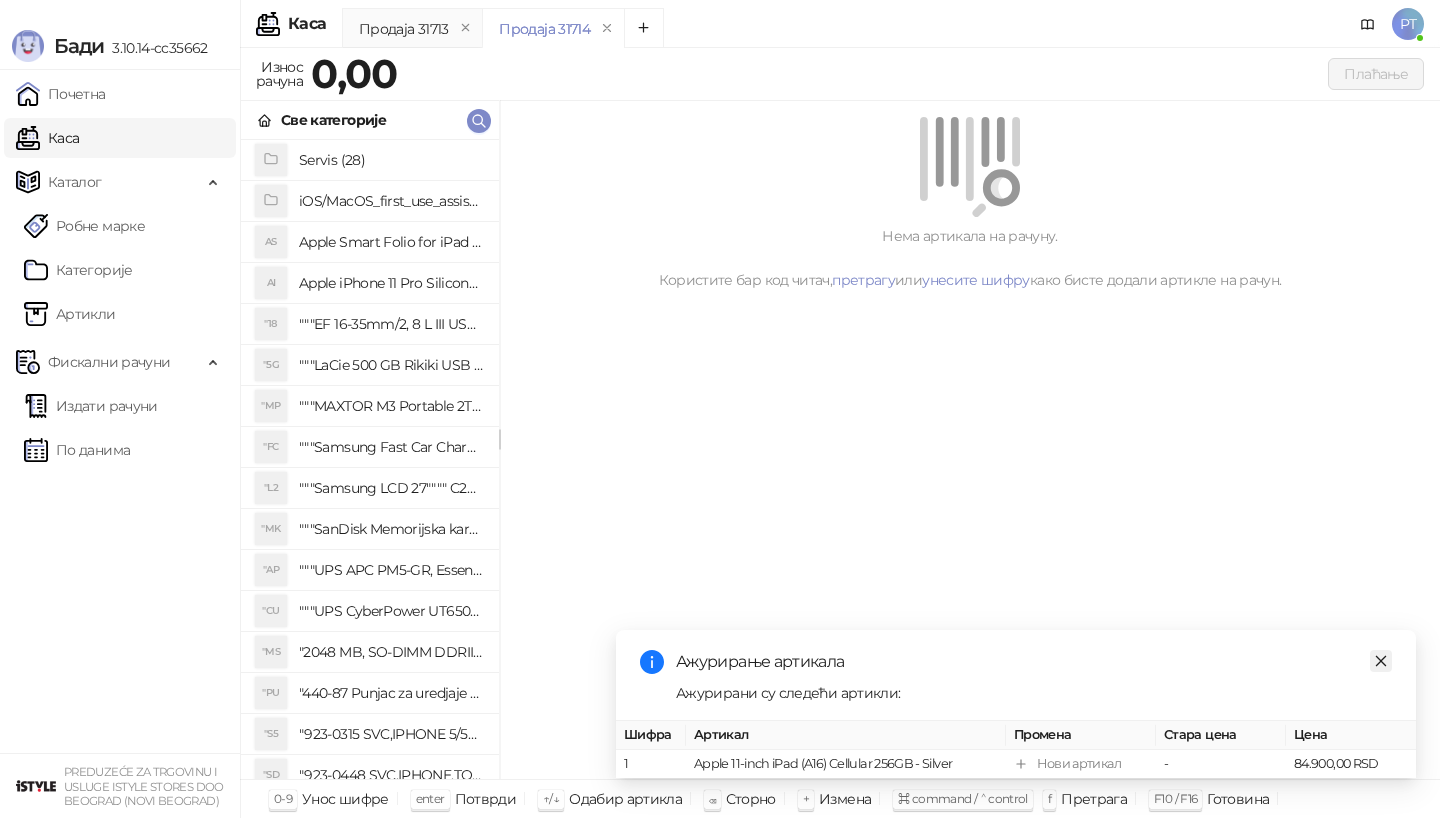 click 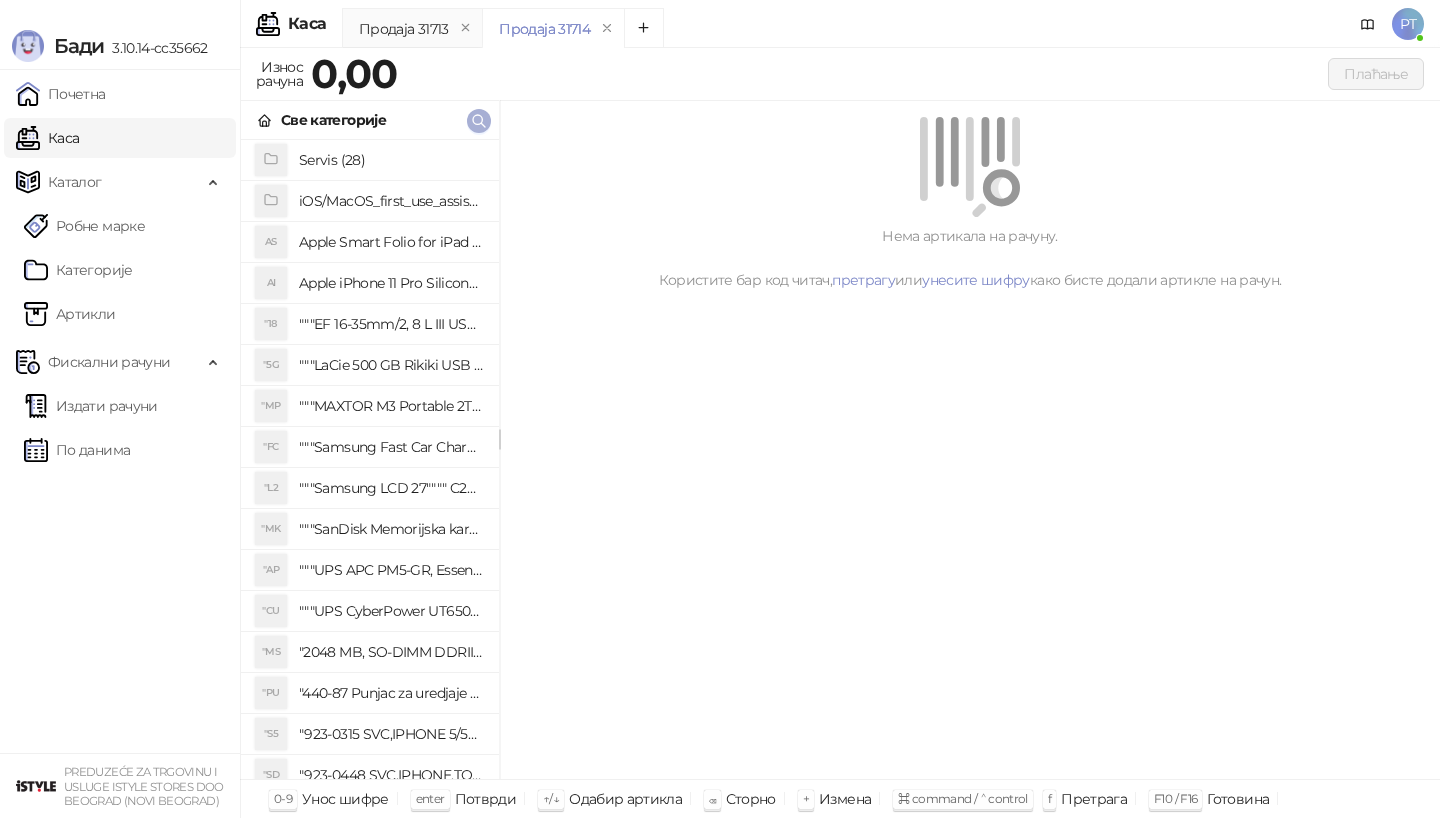 click 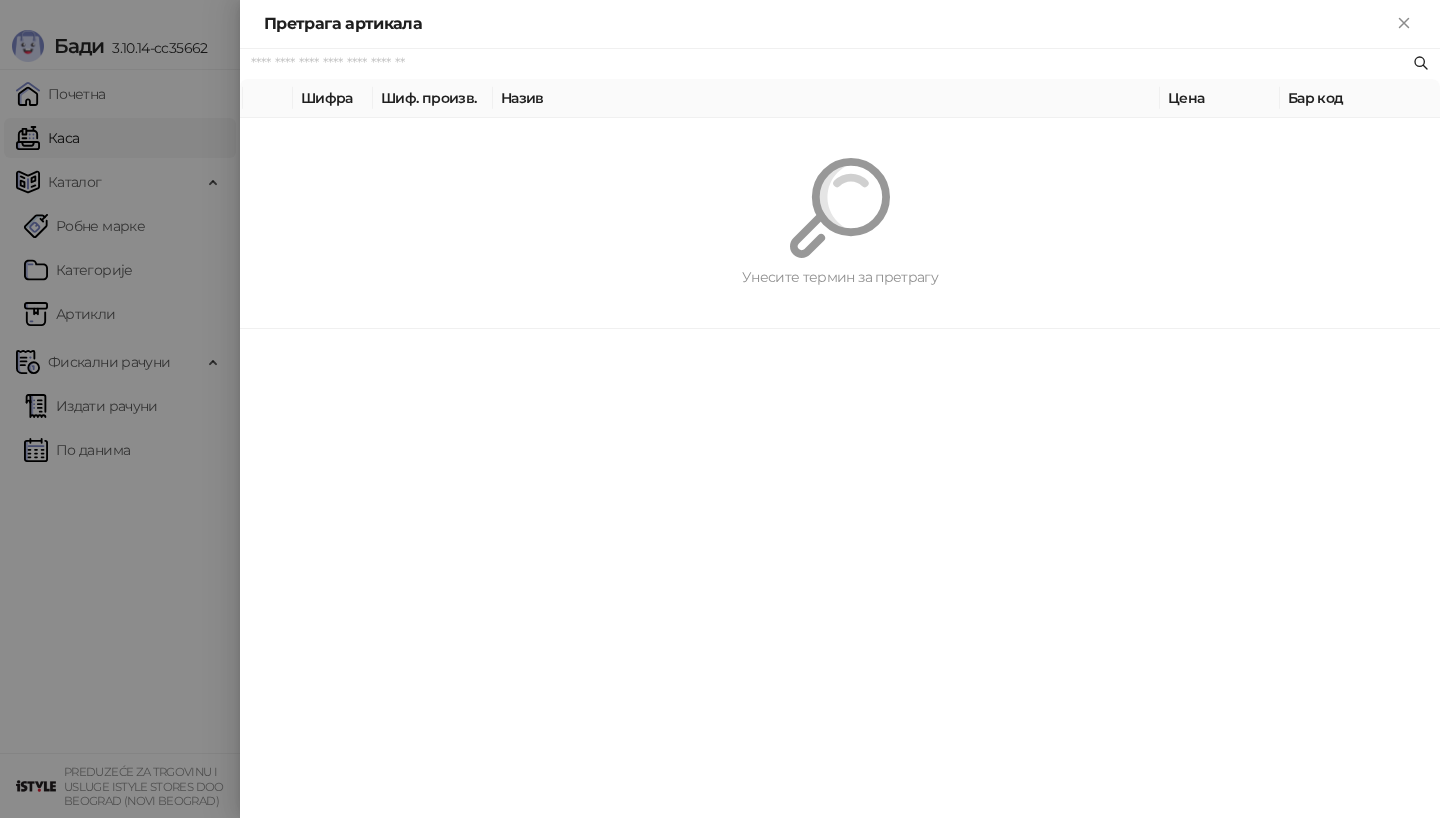 paste on "*********" 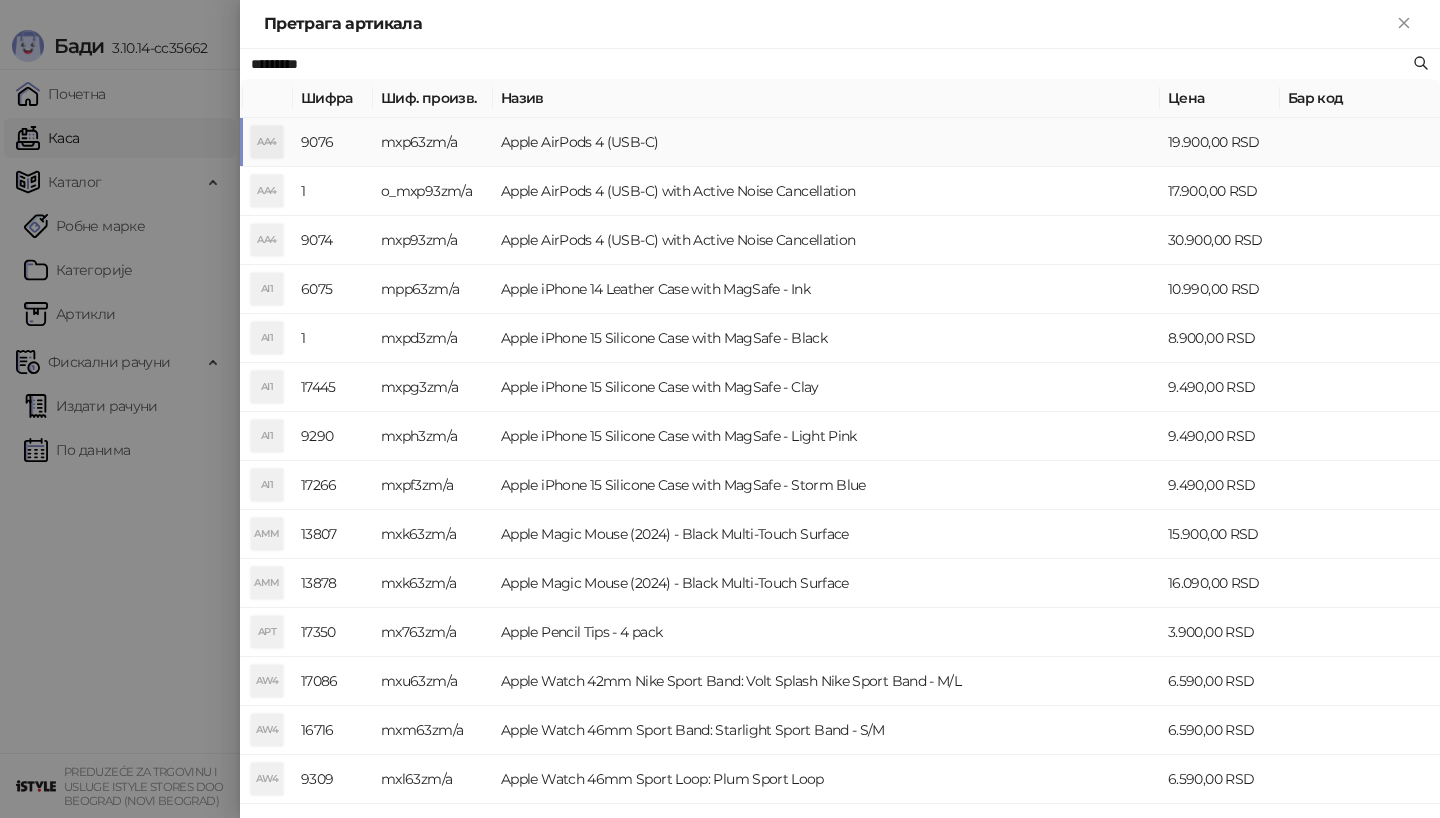 type on "*********" 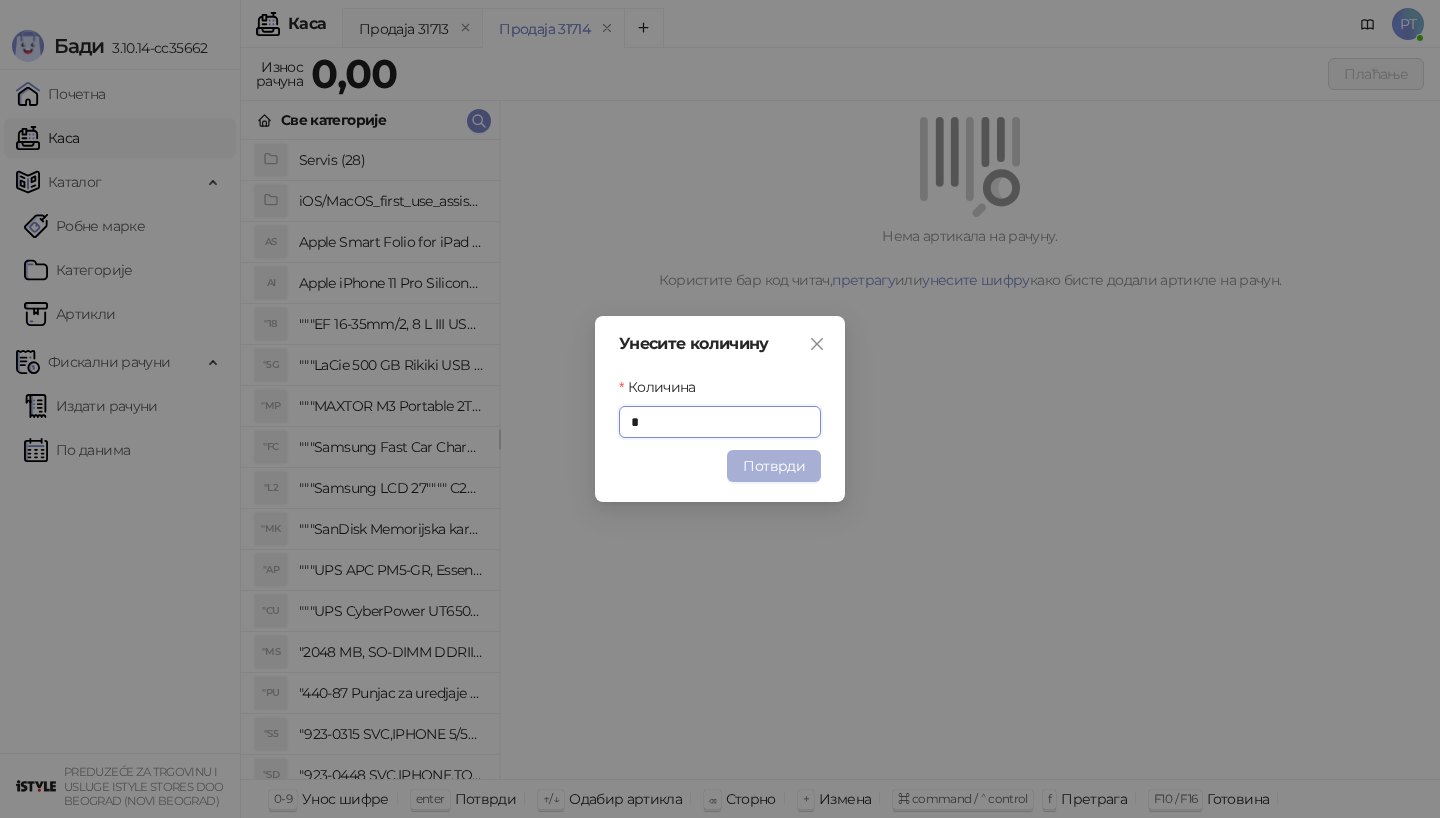 click on "Потврди" at bounding box center (774, 466) 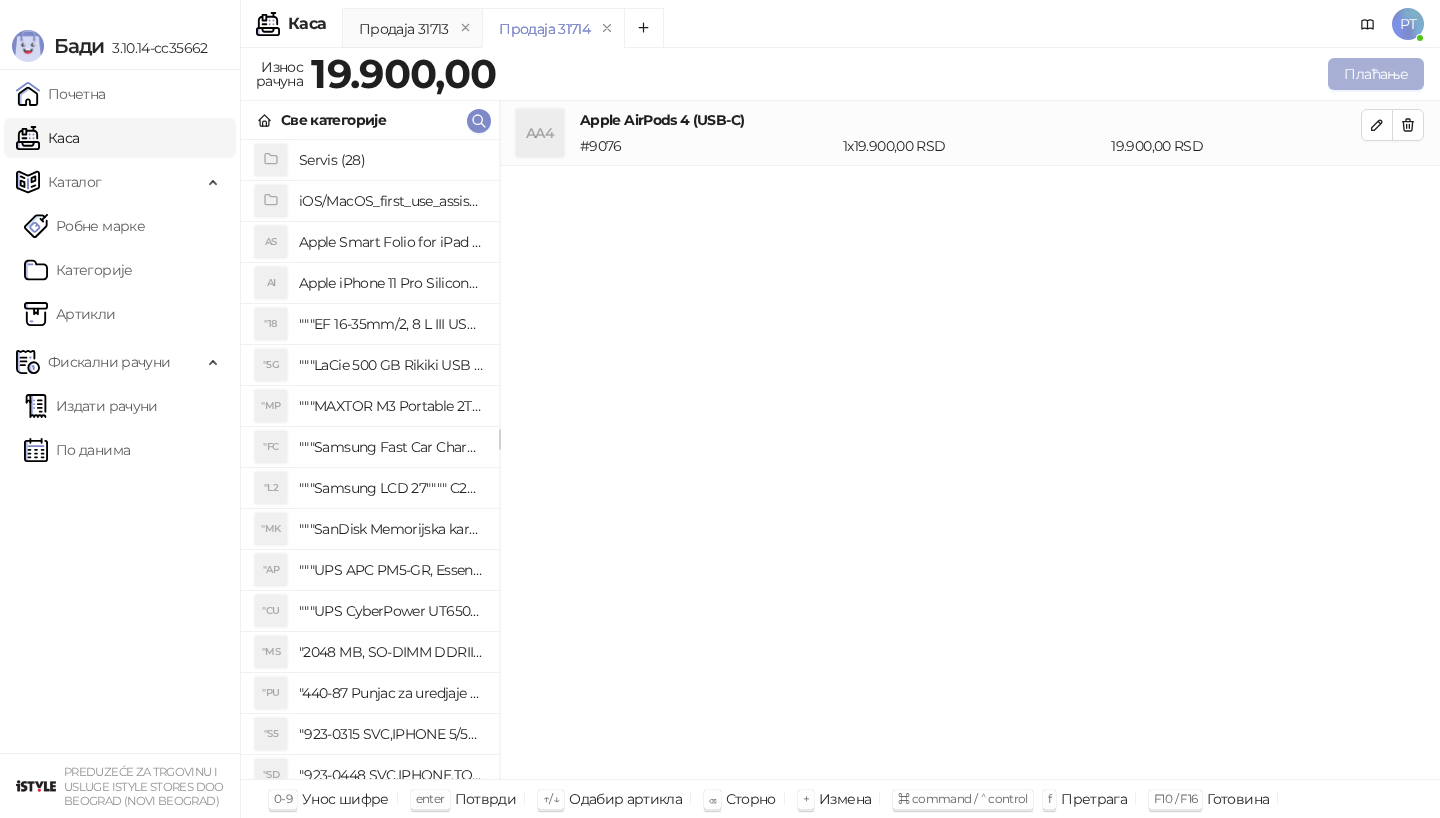 click on "Плаћање" at bounding box center [1376, 74] 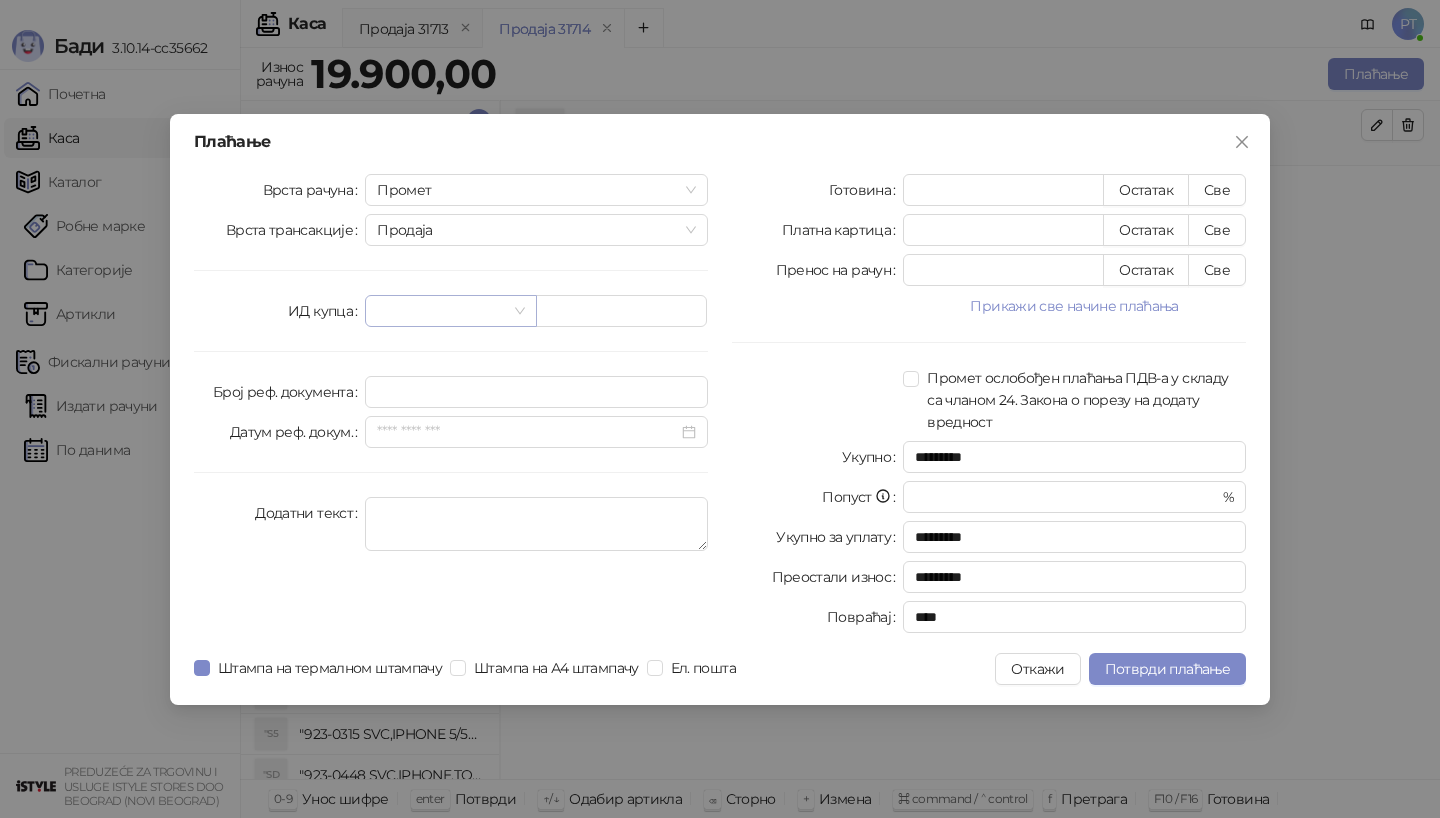 click at bounding box center (450, 311) 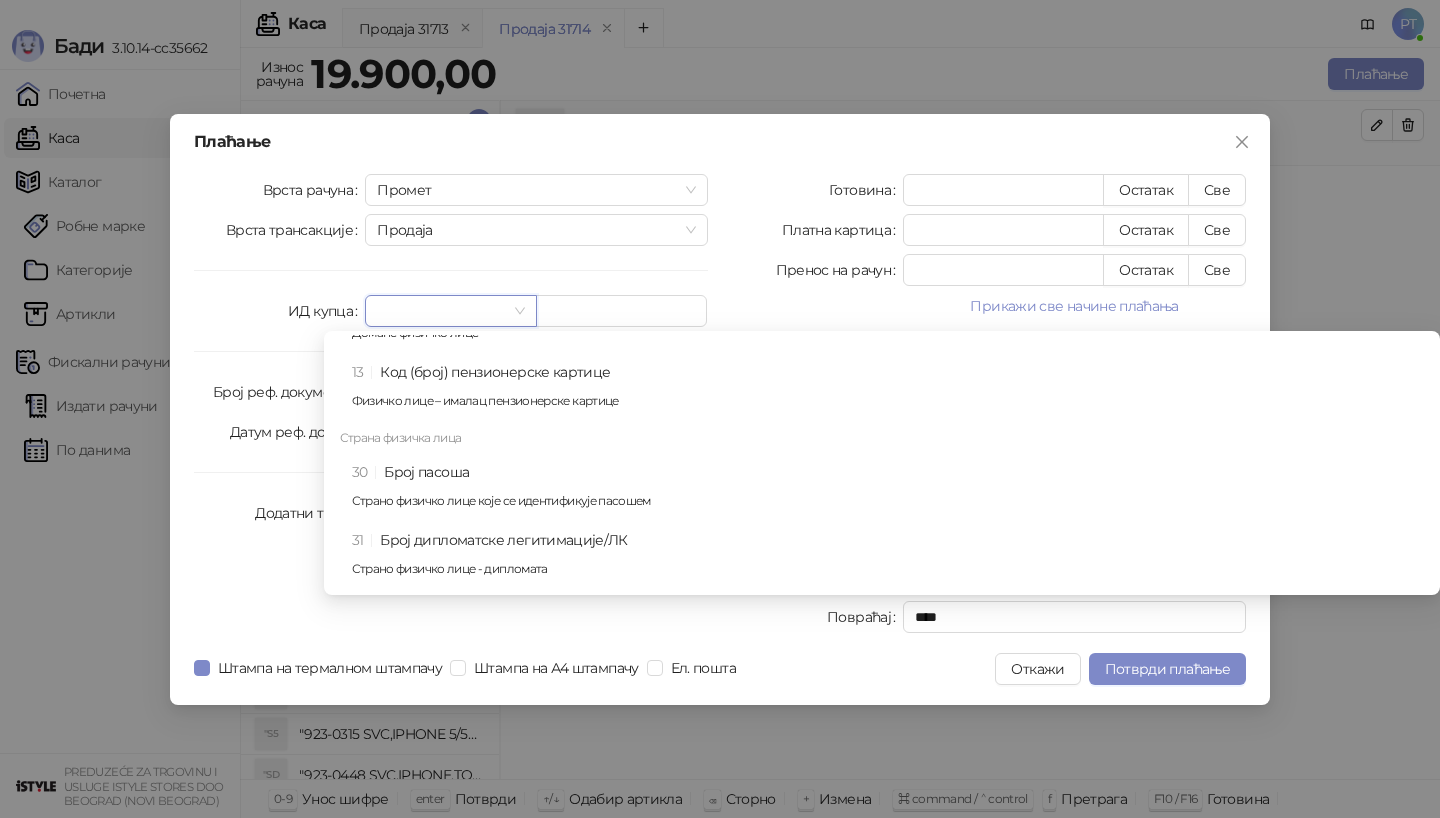scroll, scrollTop: 818, scrollLeft: 0, axis: vertical 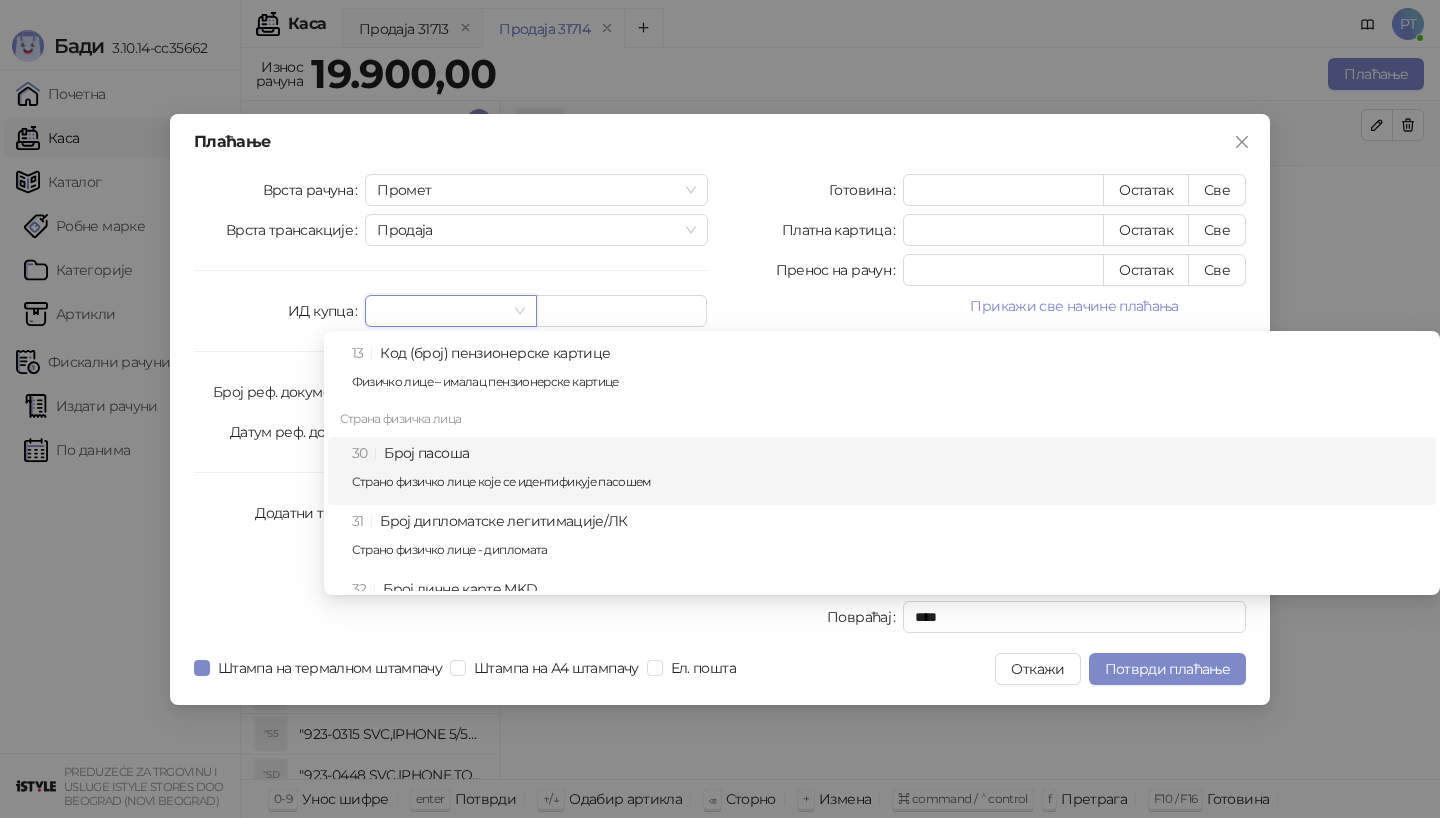 click on "30 Број пасоша Страно физичко лице које се идентификује пасошем" at bounding box center (888, 471) 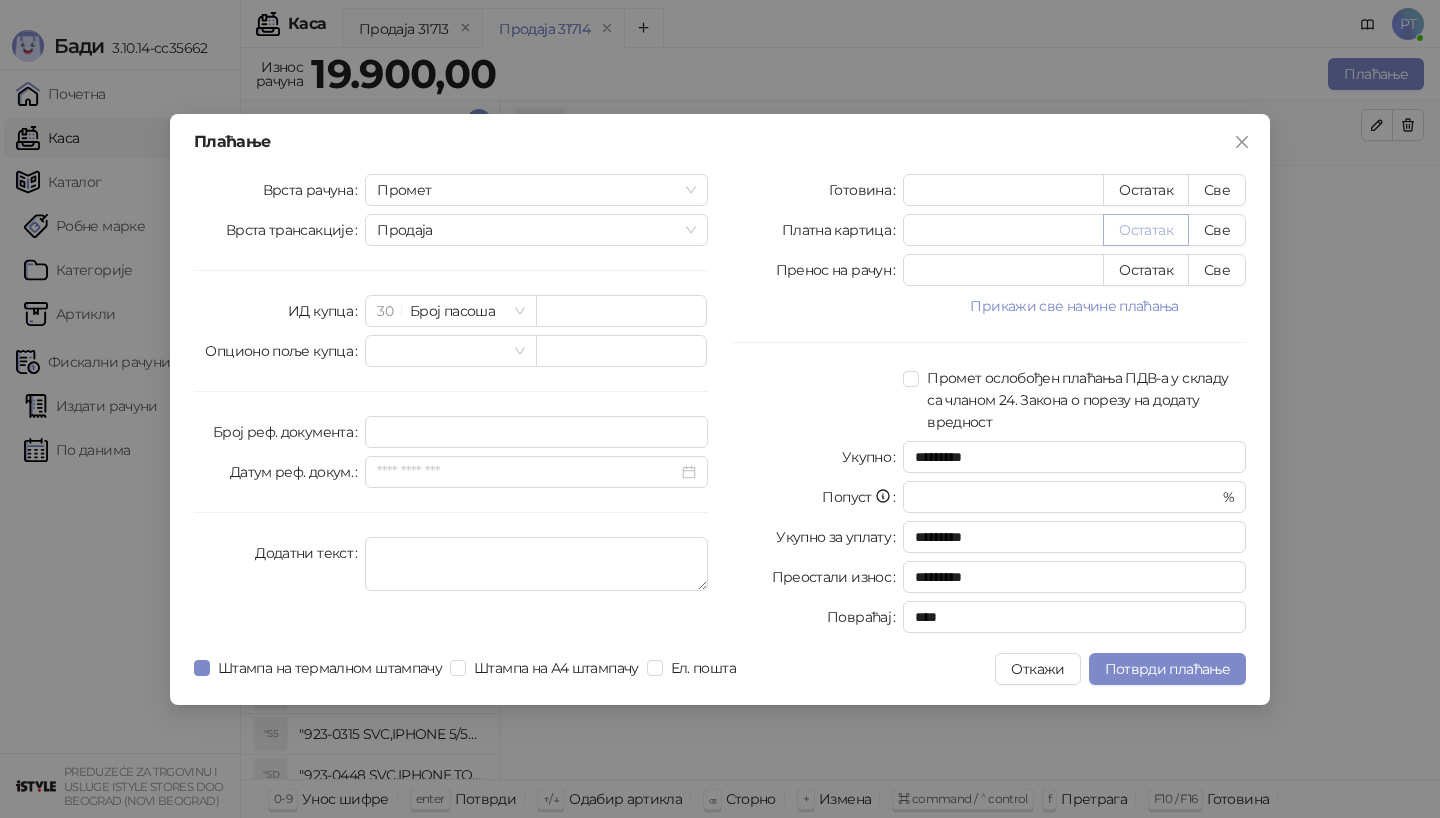 click on "Остатак" at bounding box center (1146, 230) 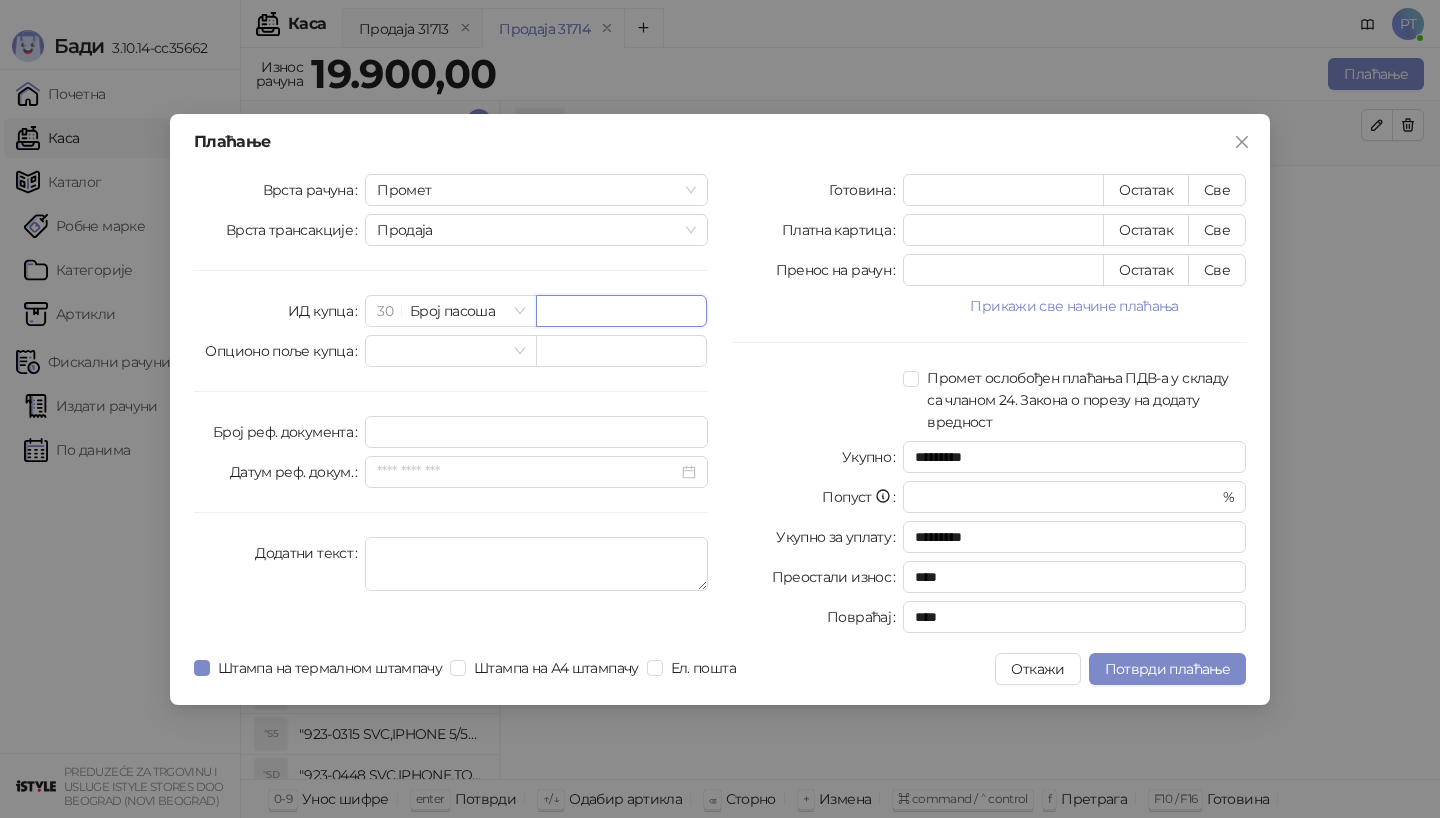 click at bounding box center [621, 311] 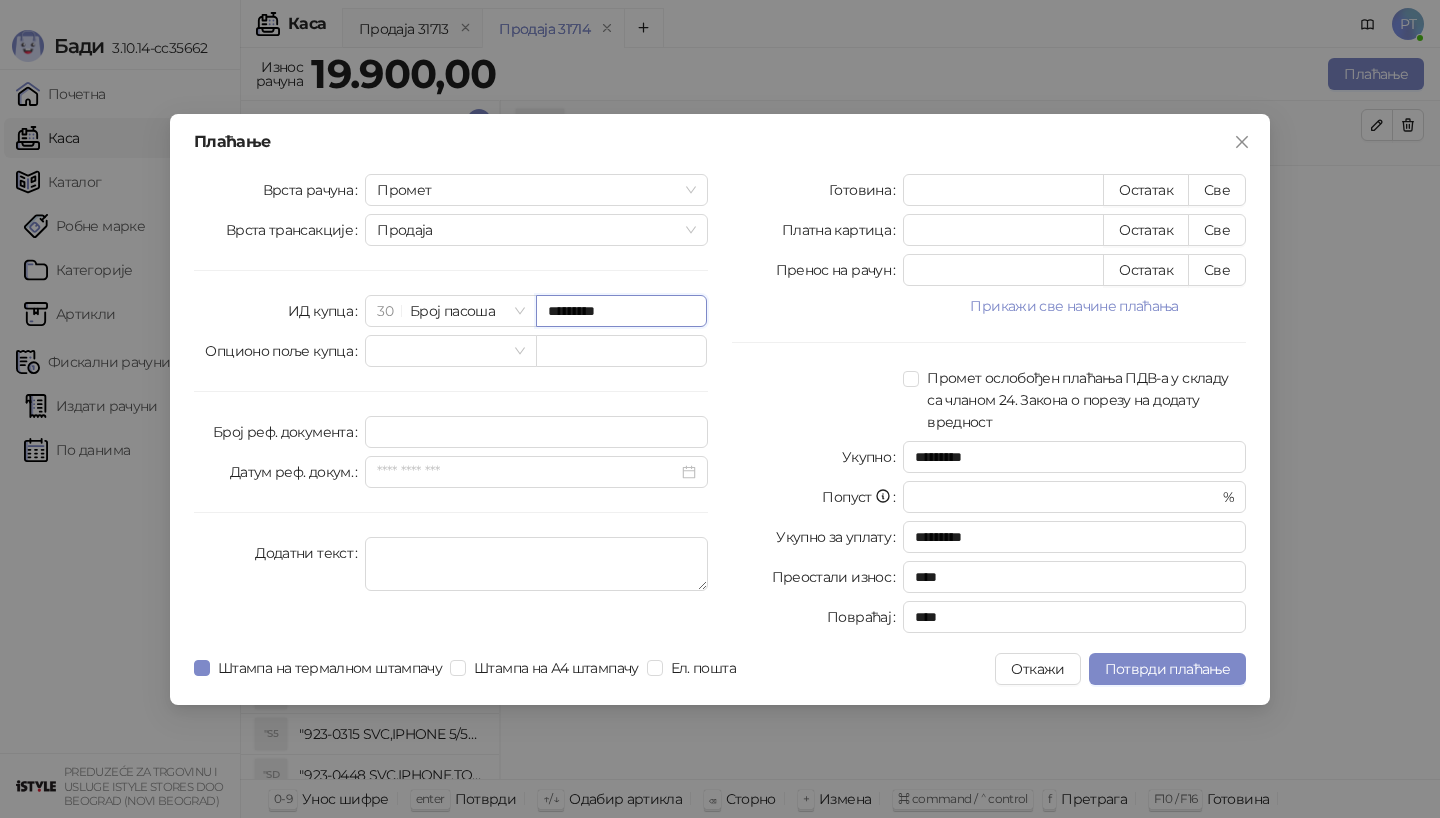 type on "*********" 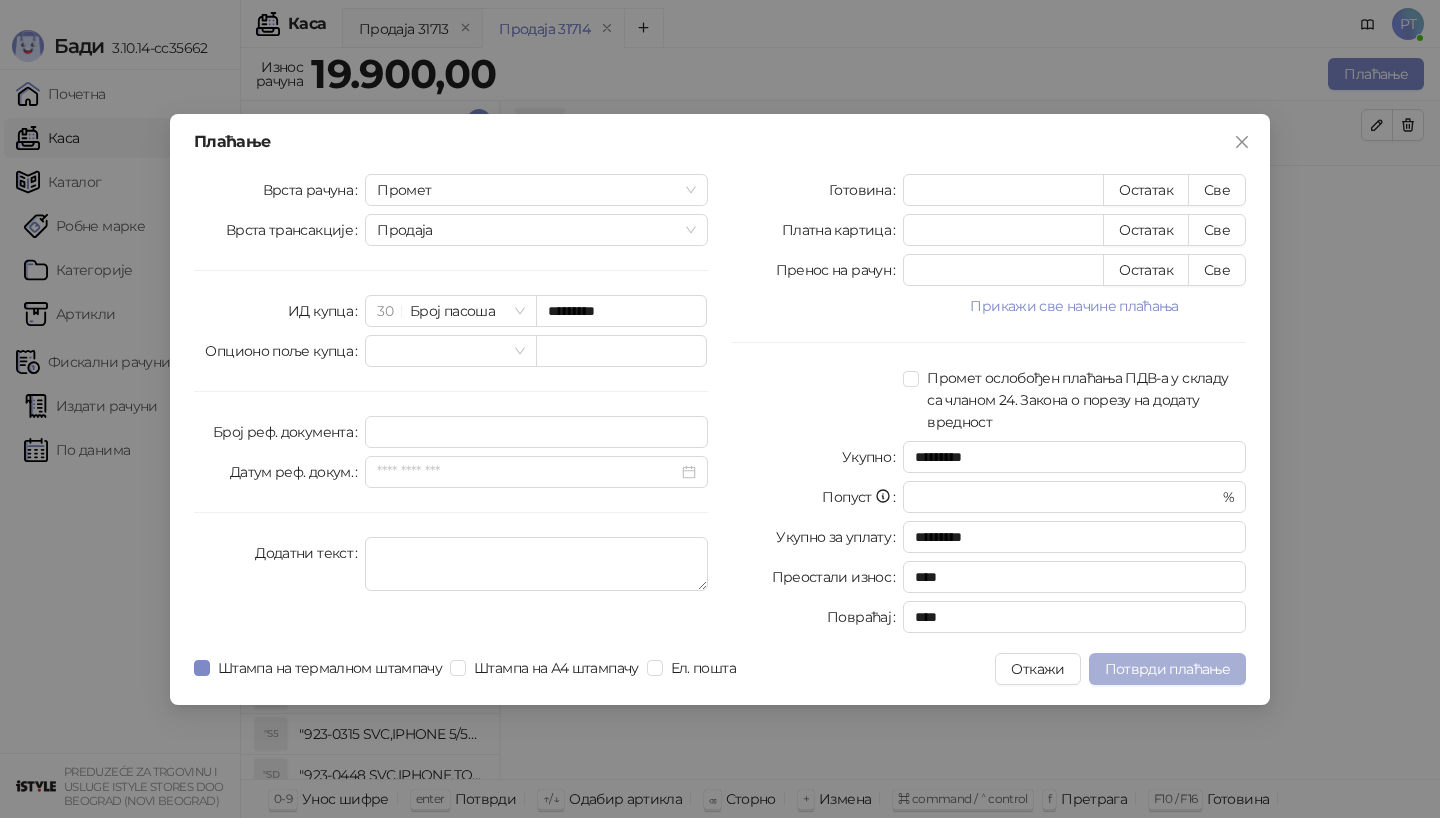 click on "Потврди плаћање" at bounding box center [1167, 669] 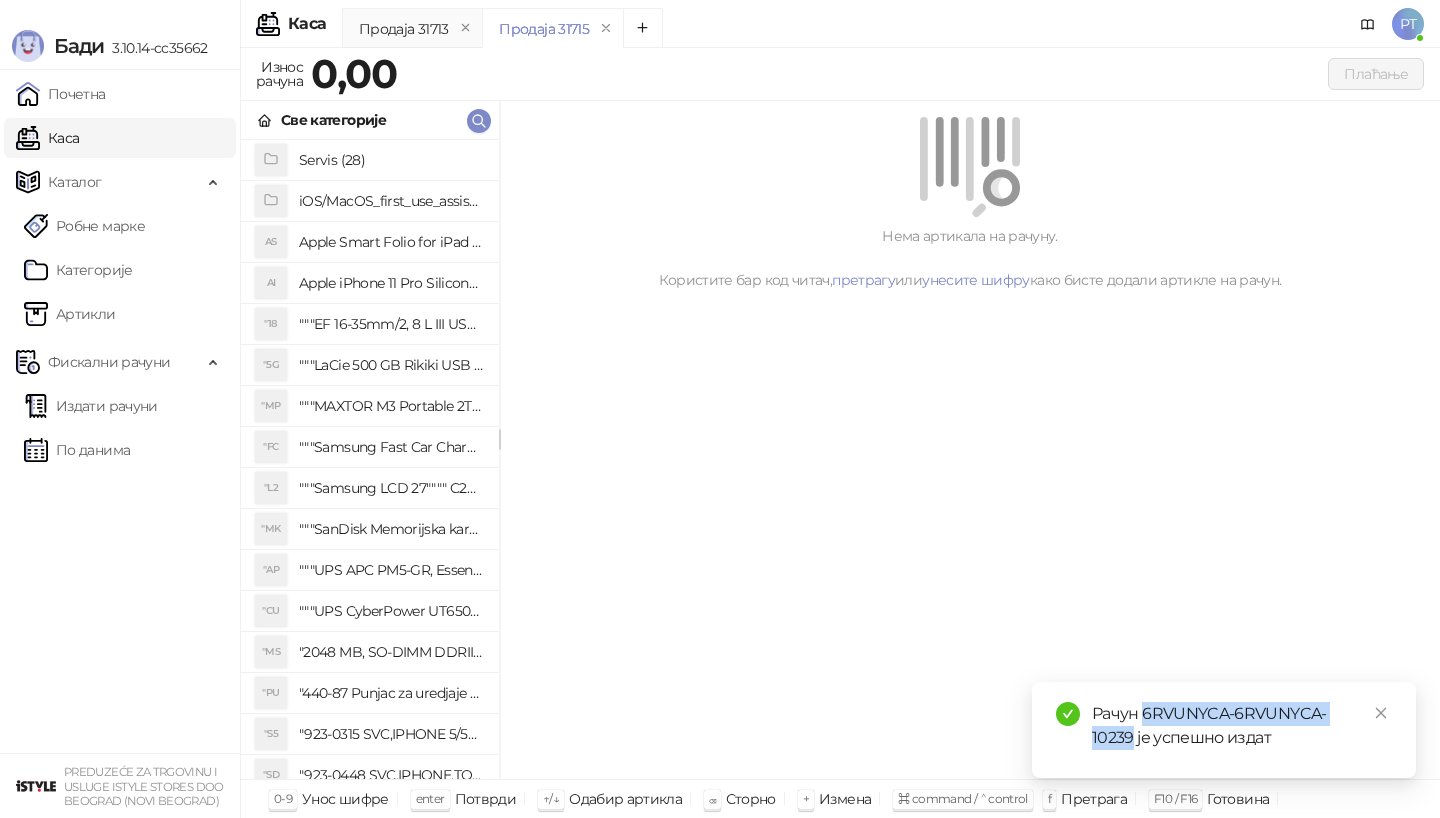 drag, startPoint x: 1363, startPoint y: 710, endPoint x: 1146, endPoint y: 712, distance: 217.00922 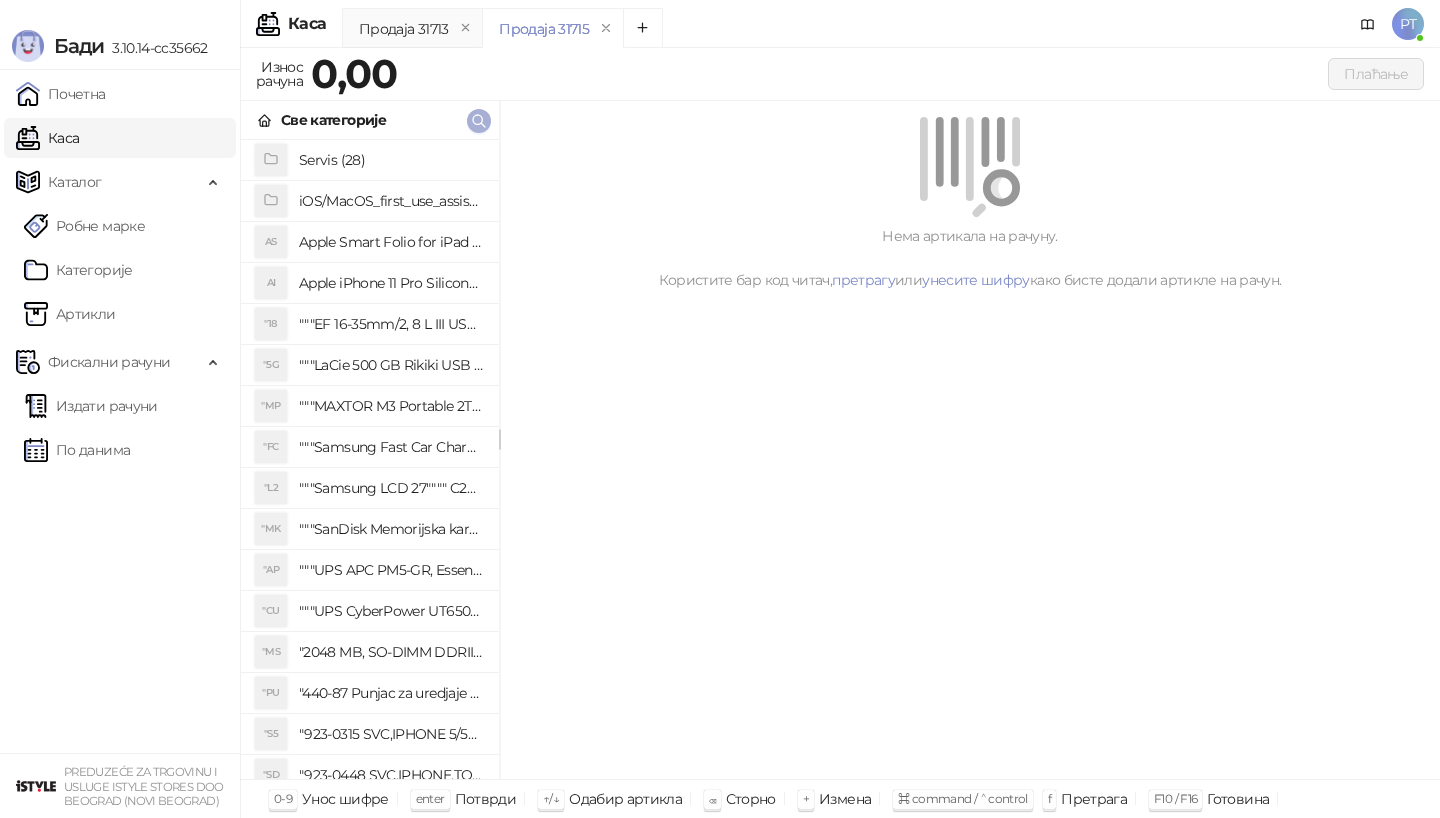 click 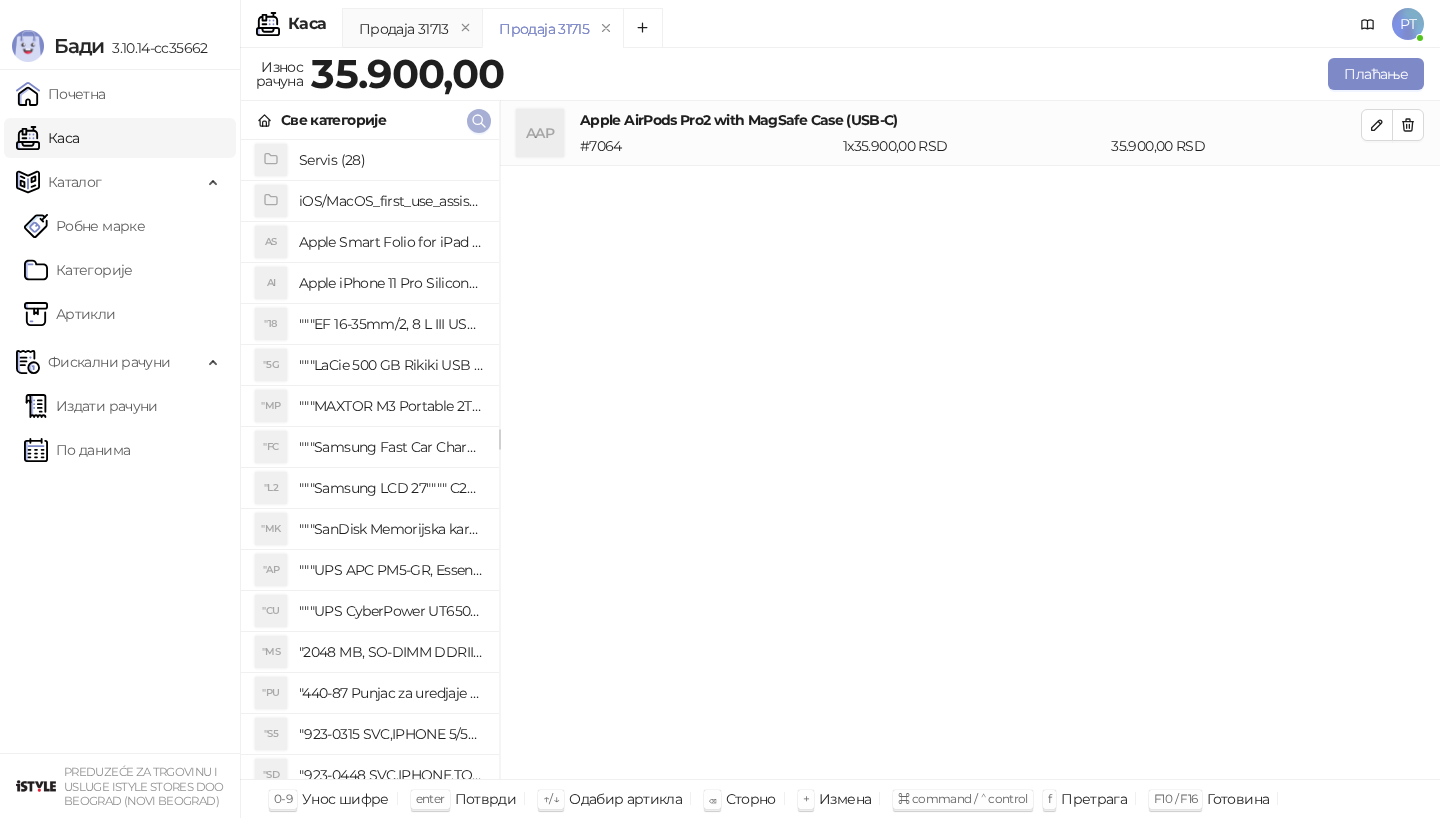 click 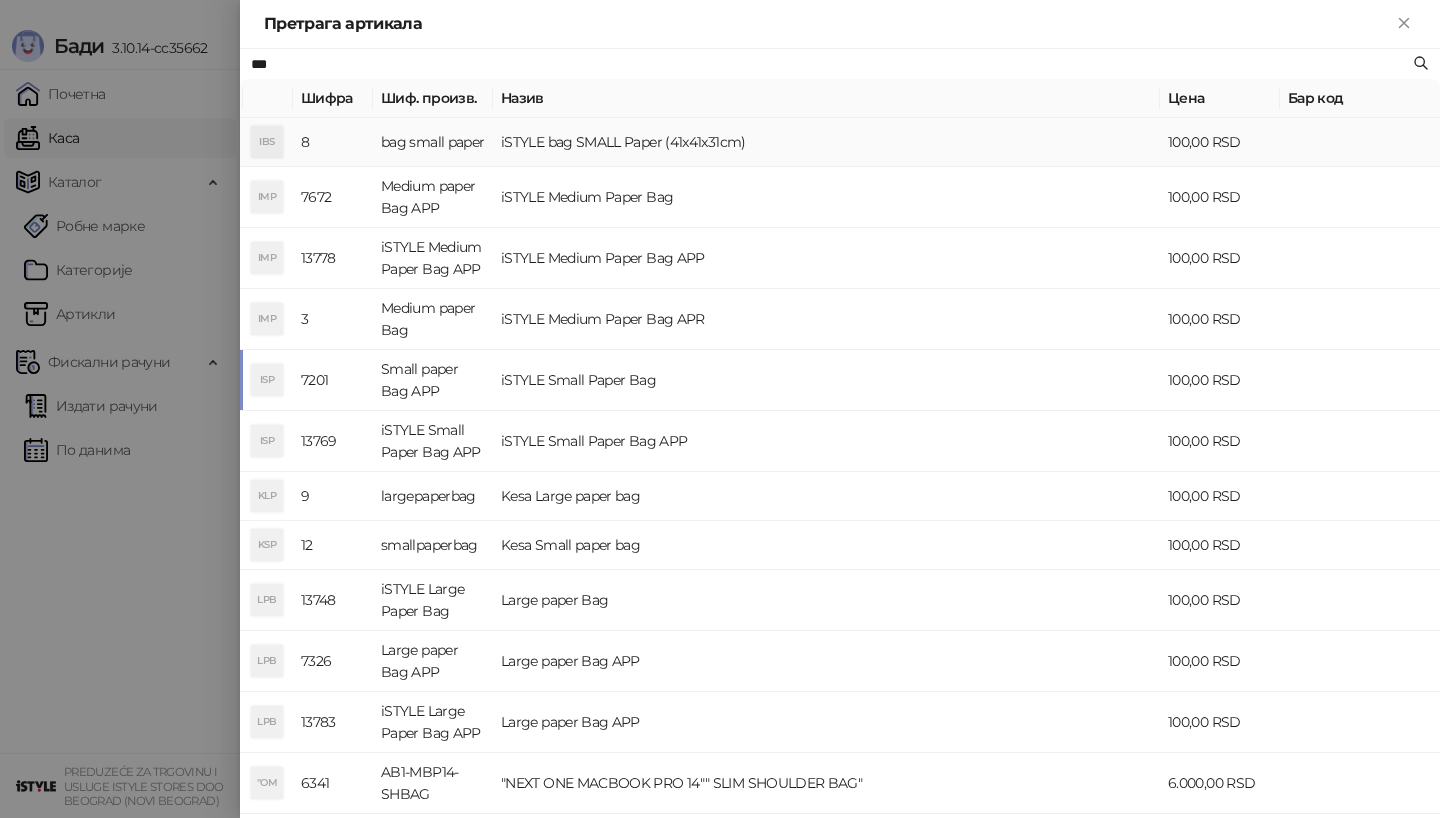 type on "***" 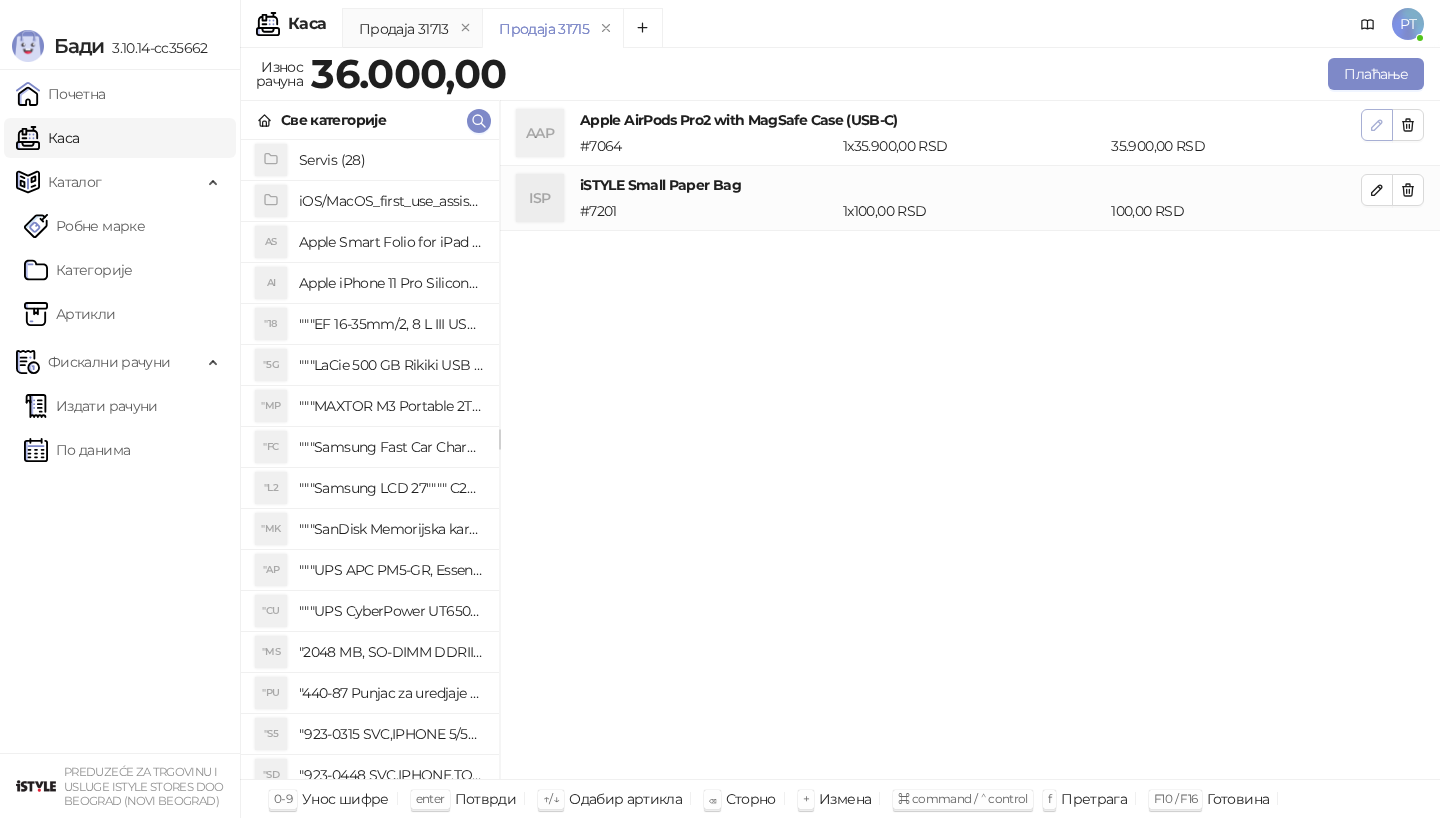 click at bounding box center (1377, 125) 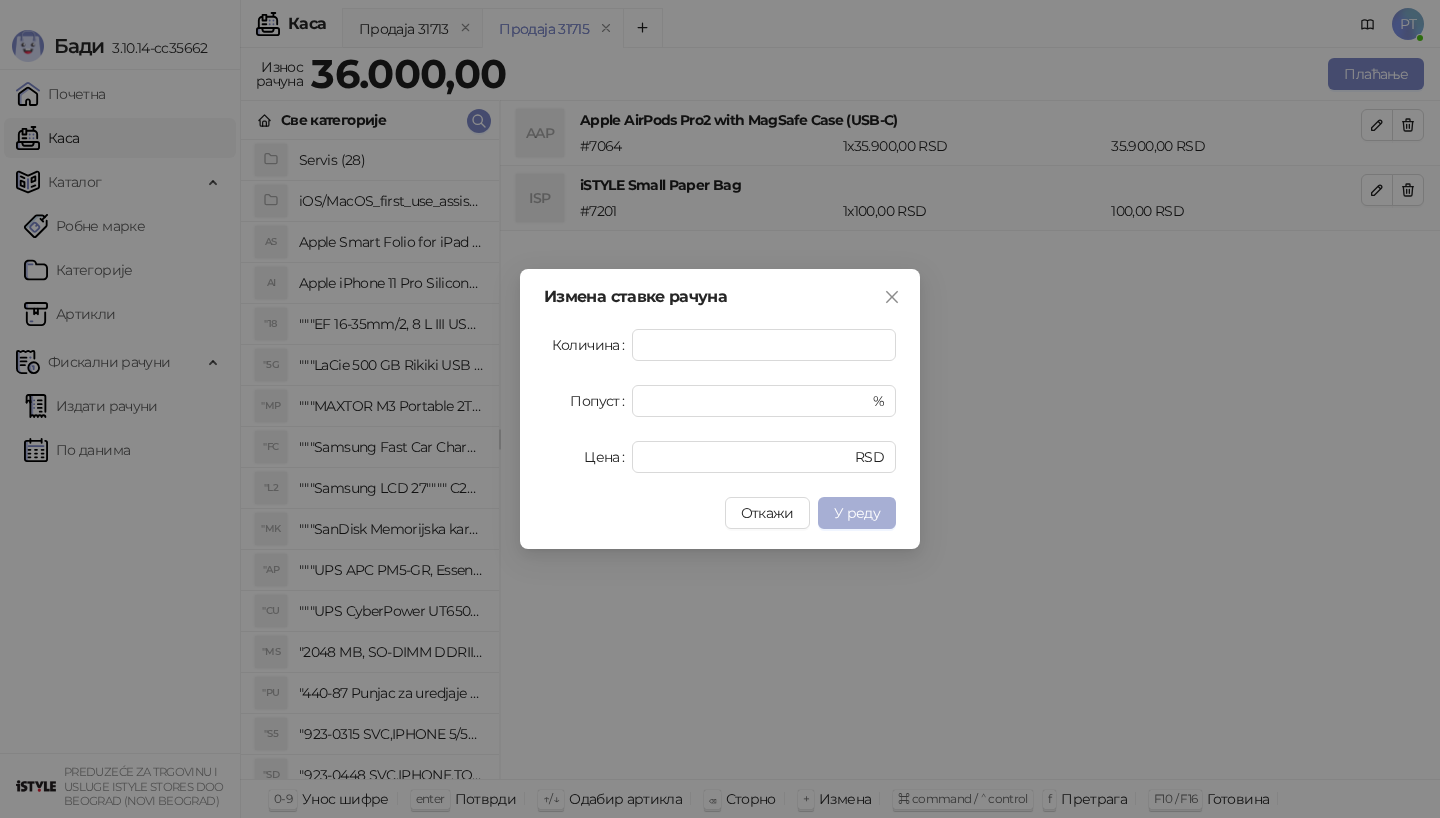 click on "У реду" at bounding box center (857, 513) 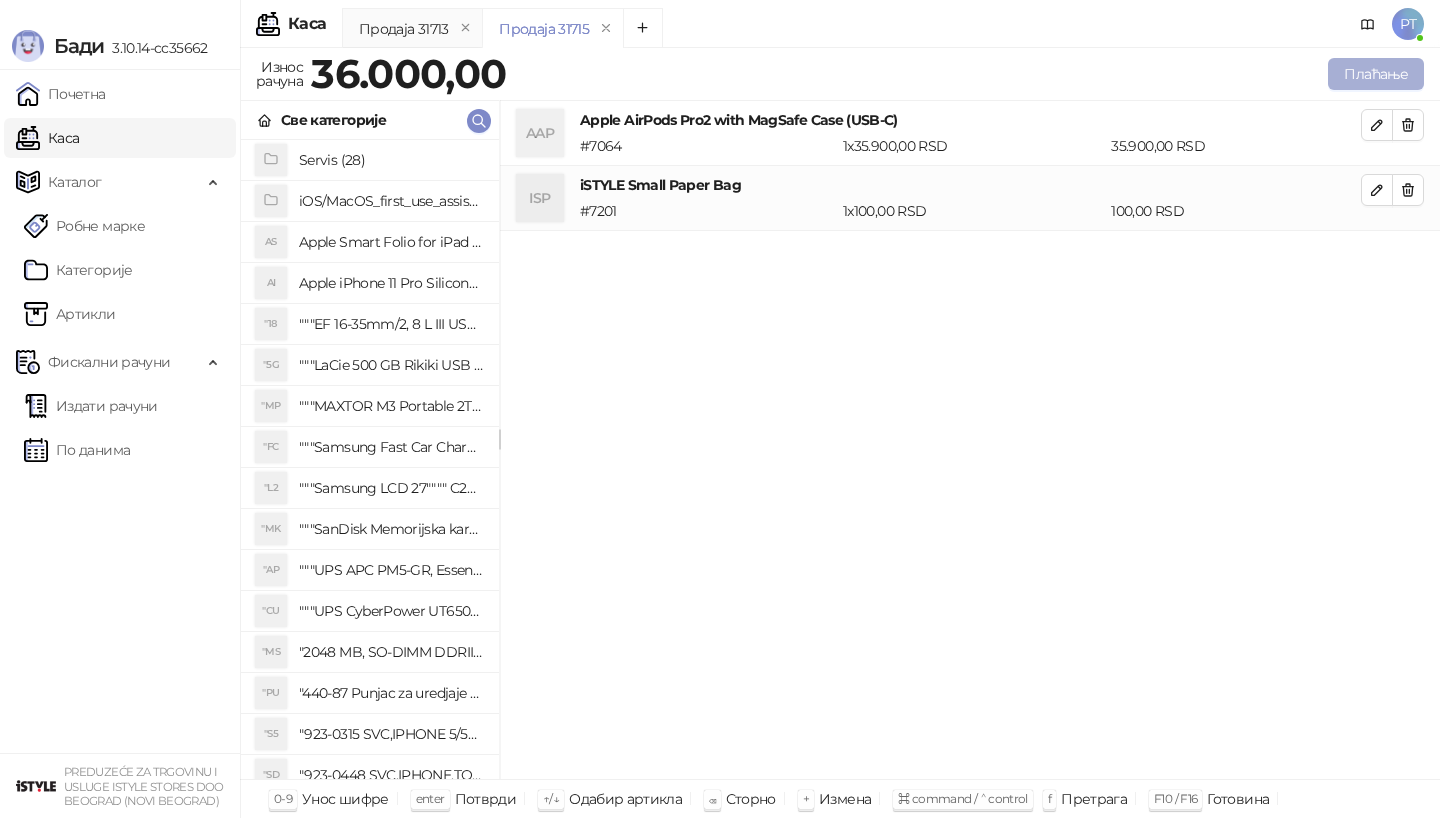 click on "Плаћање" at bounding box center (1376, 74) 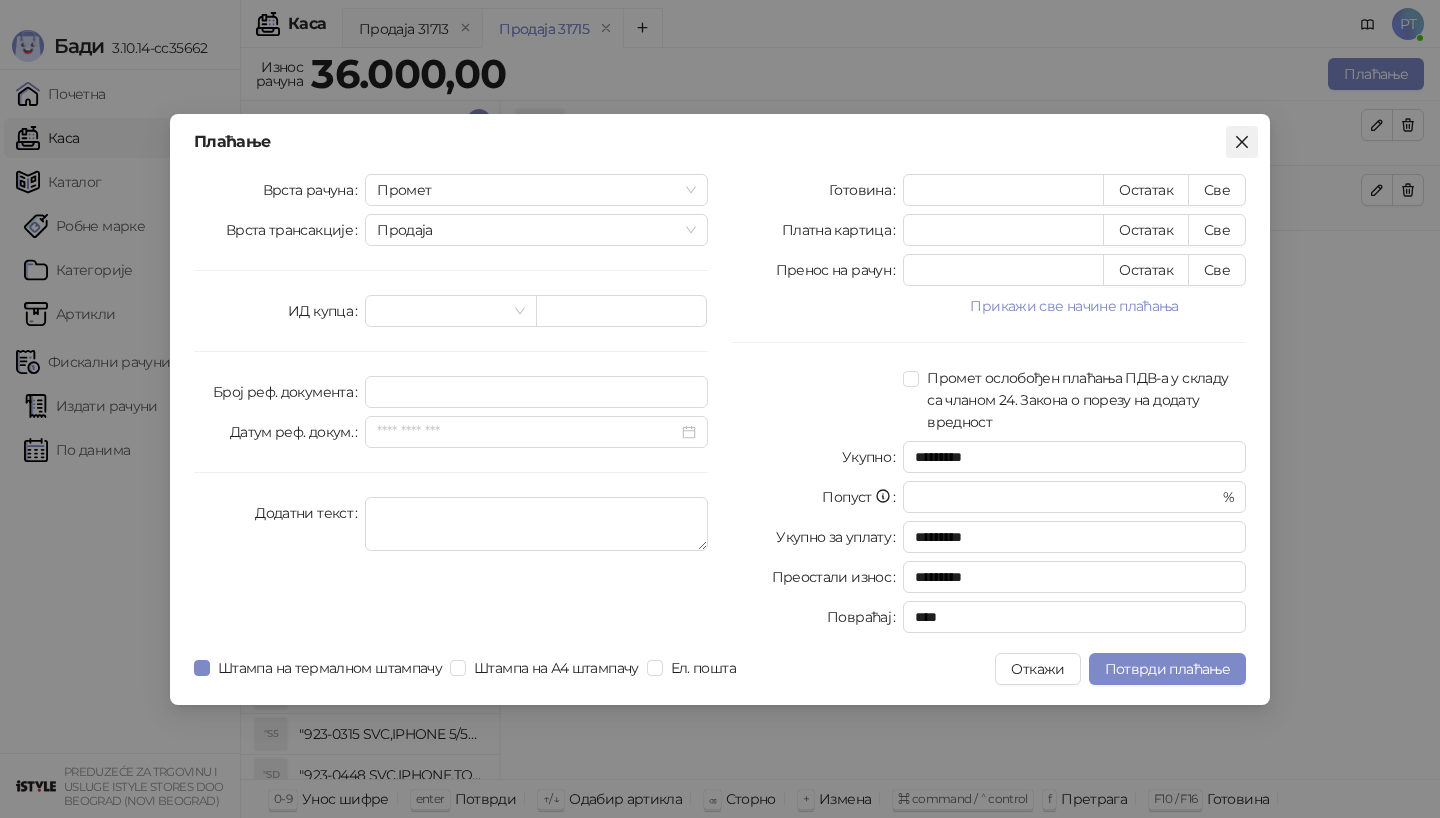click 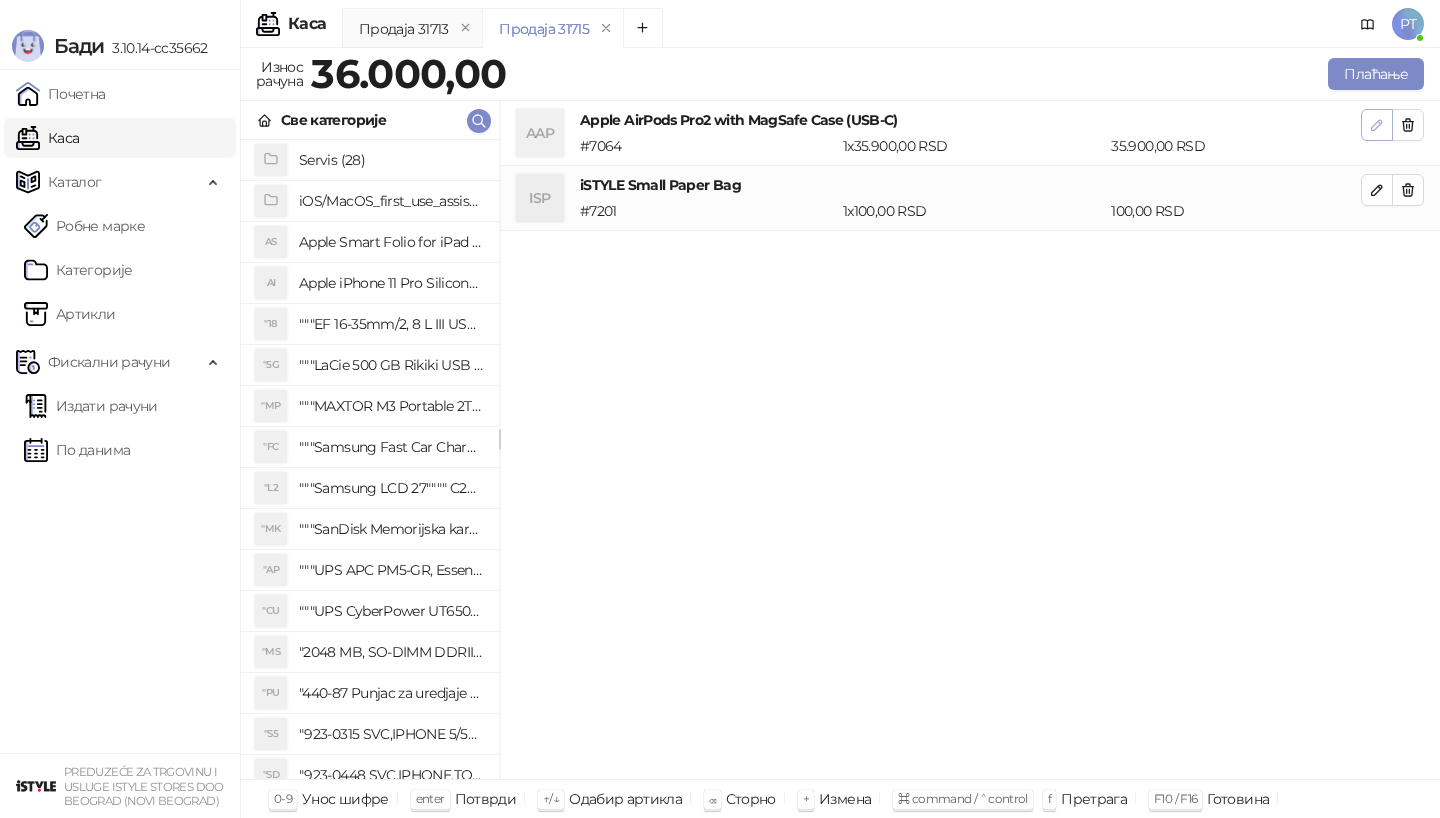 click 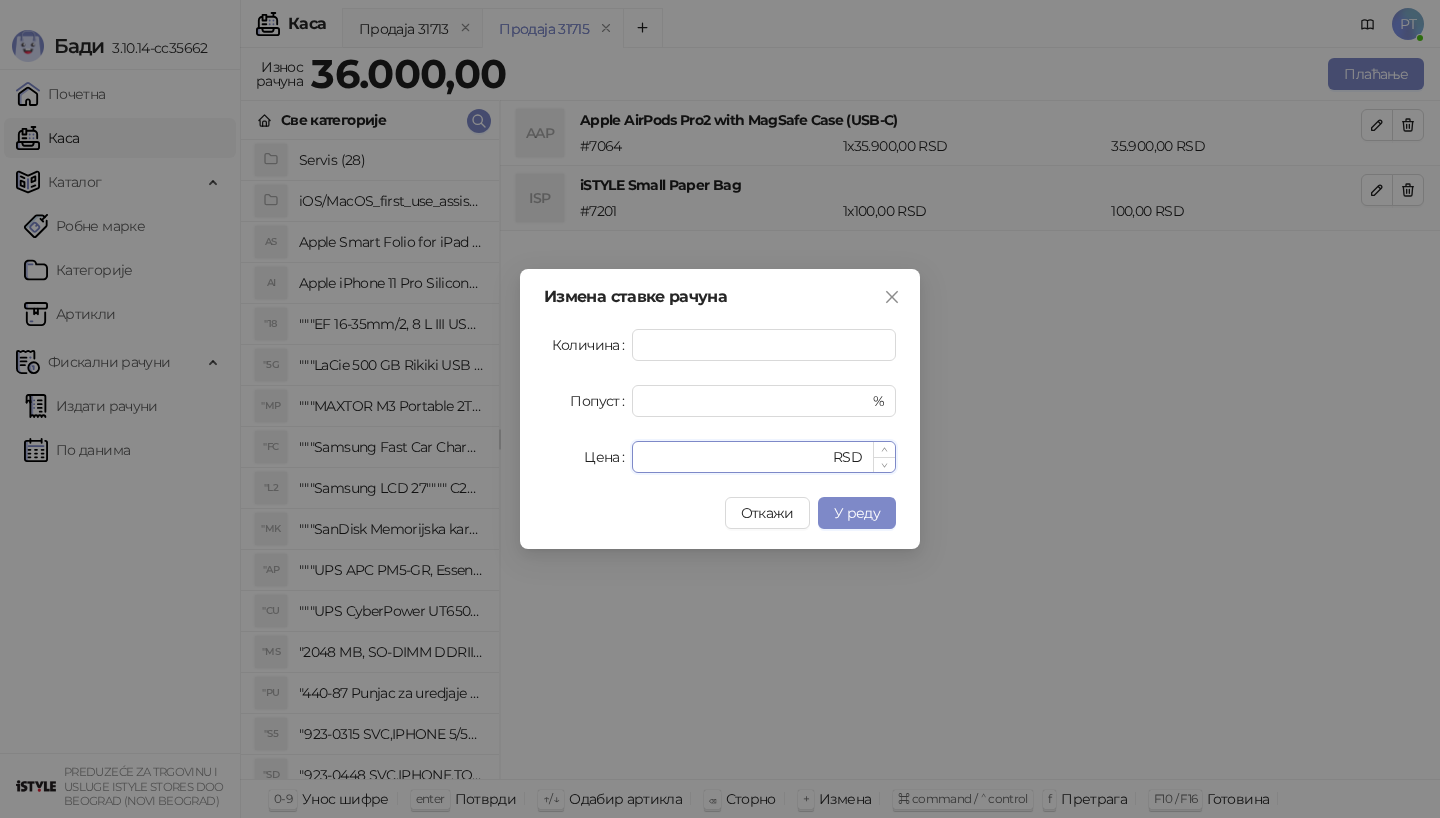 click on "*****" at bounding box center [736, 457] 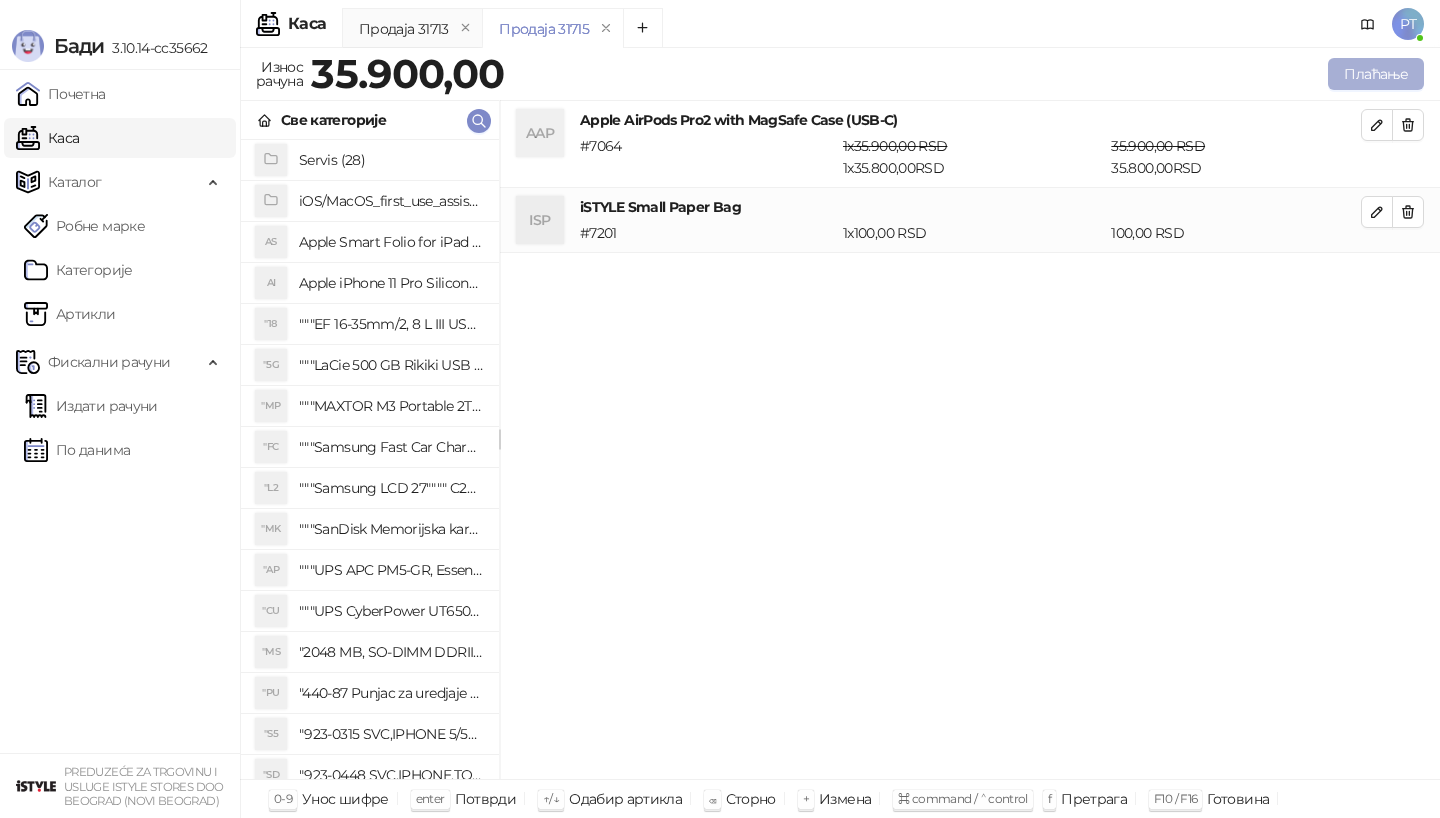 click on "Плаћање" at bounding box center (1376, 74) 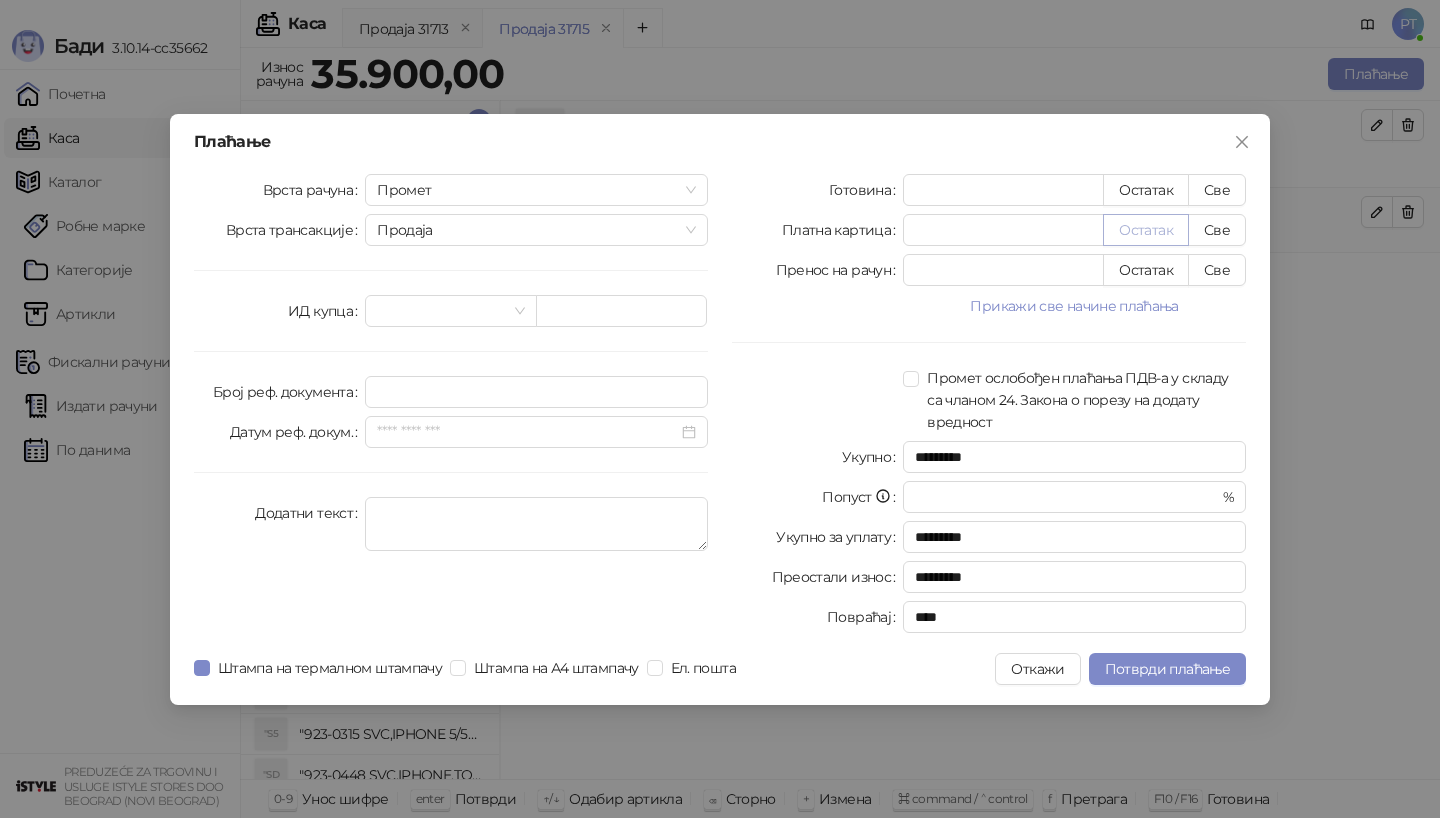 click on "Остатак" at bounding box center (1146, 230) 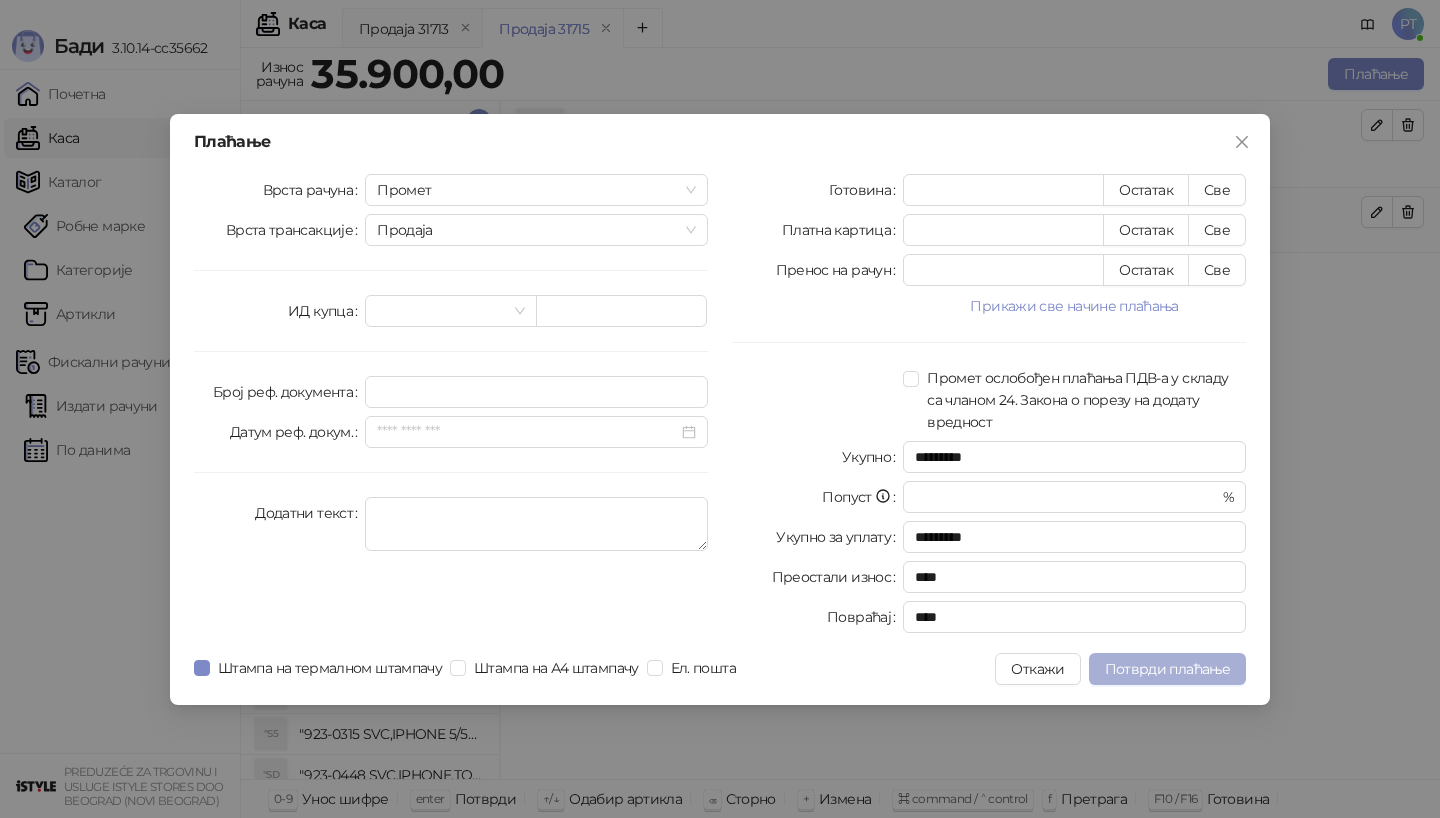 click on "Потврди плаћање" at bounding box center [1167, 669] 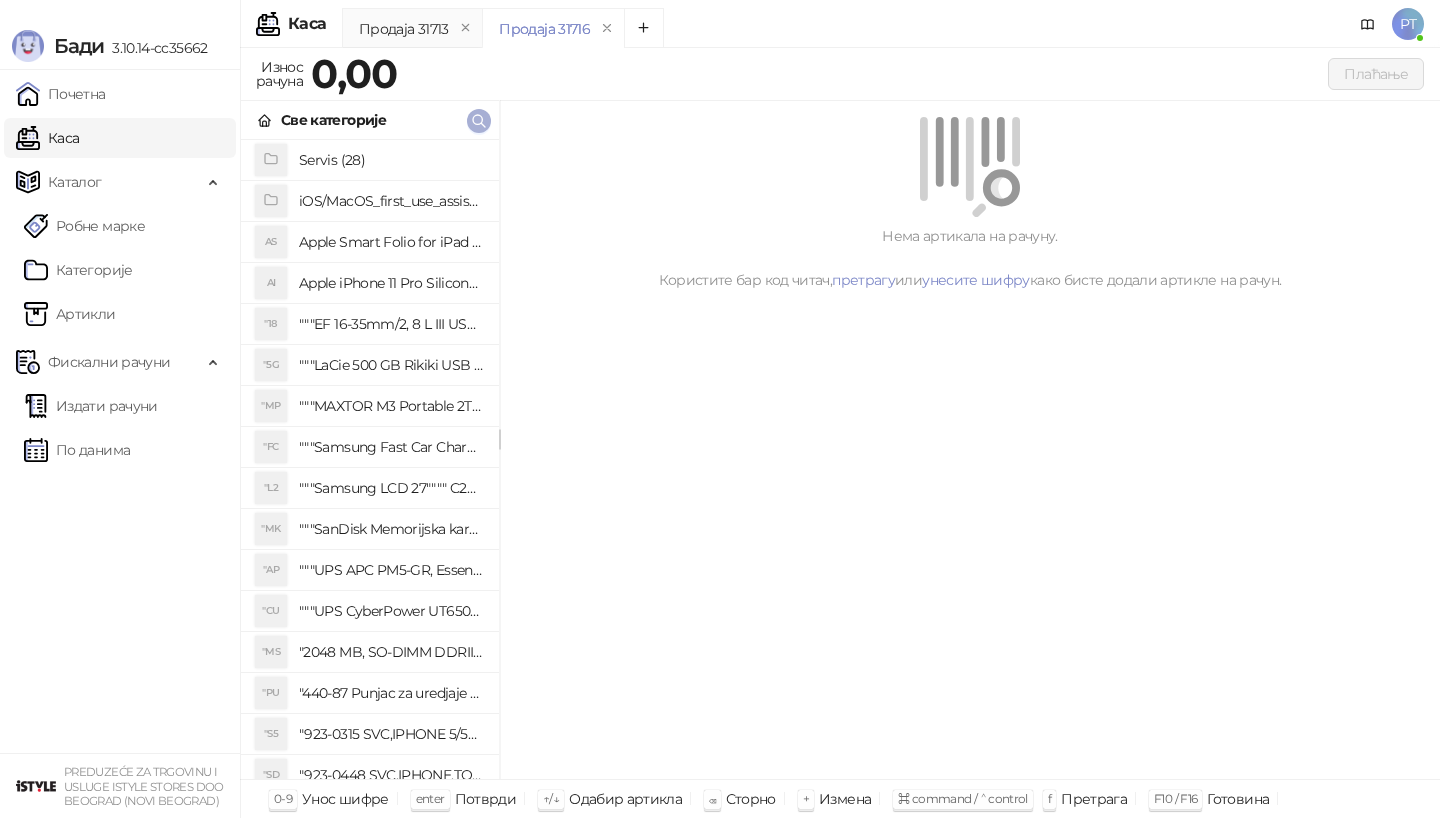 click 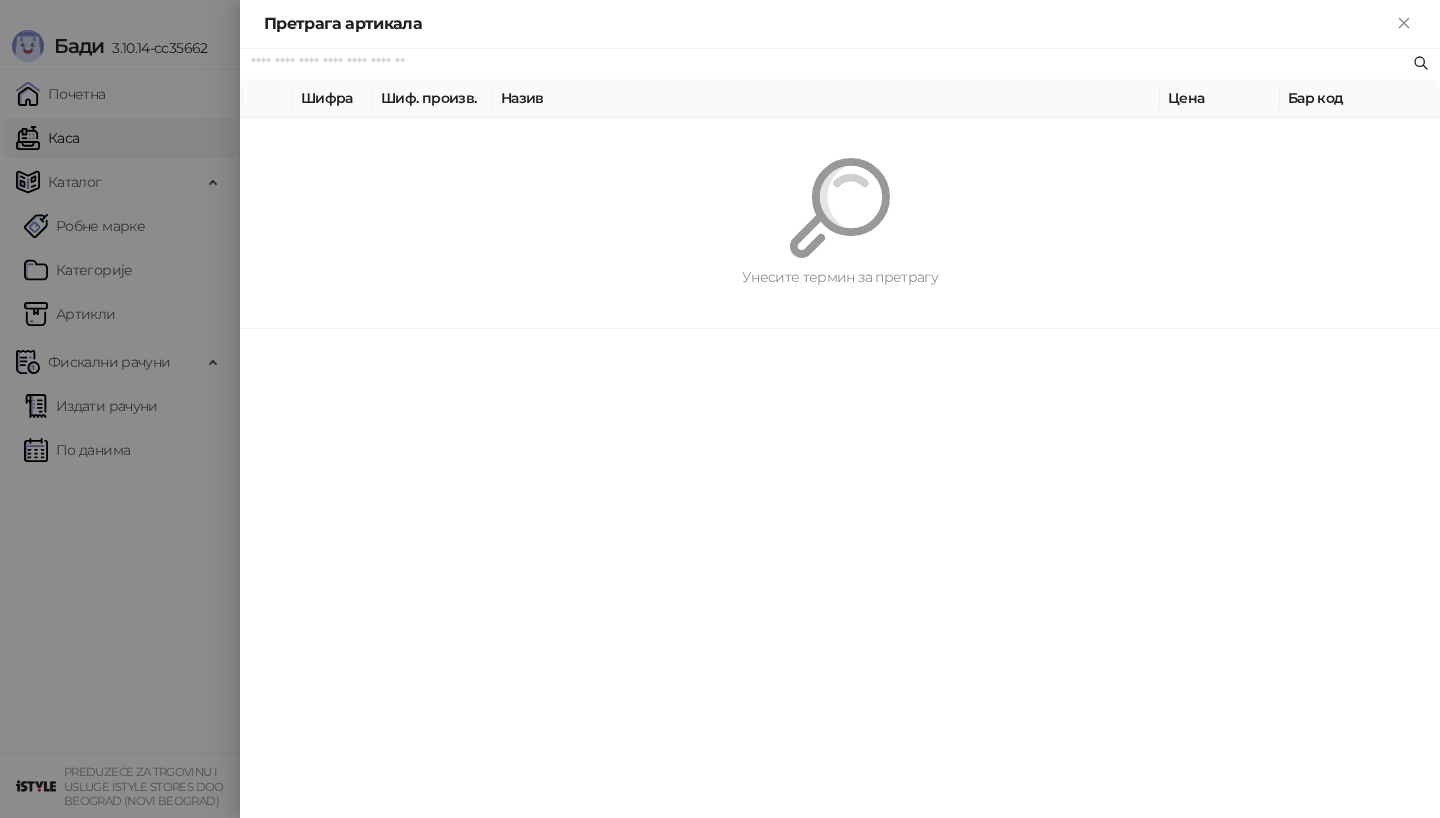 paste on "*********" 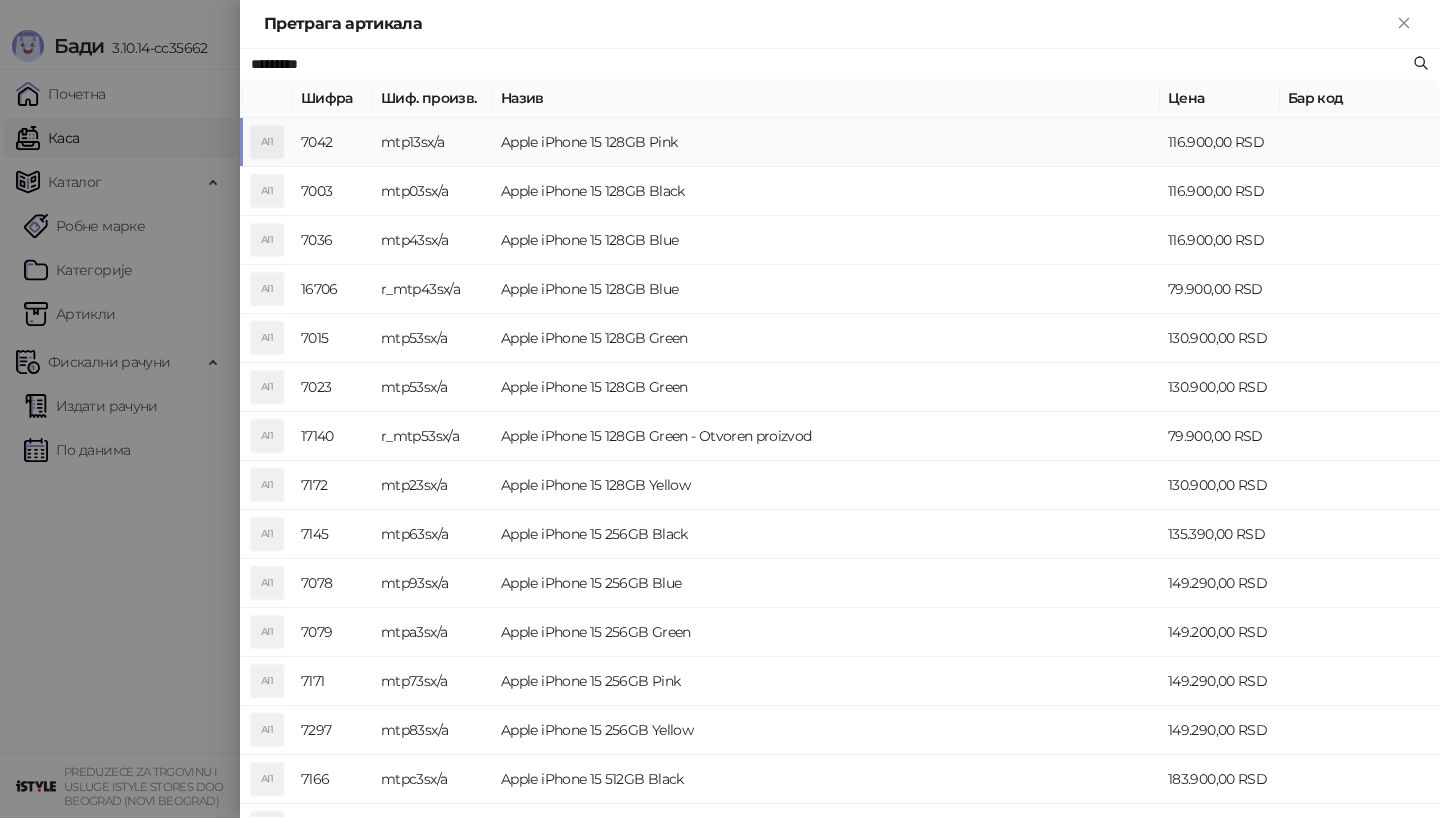 type on "*********" 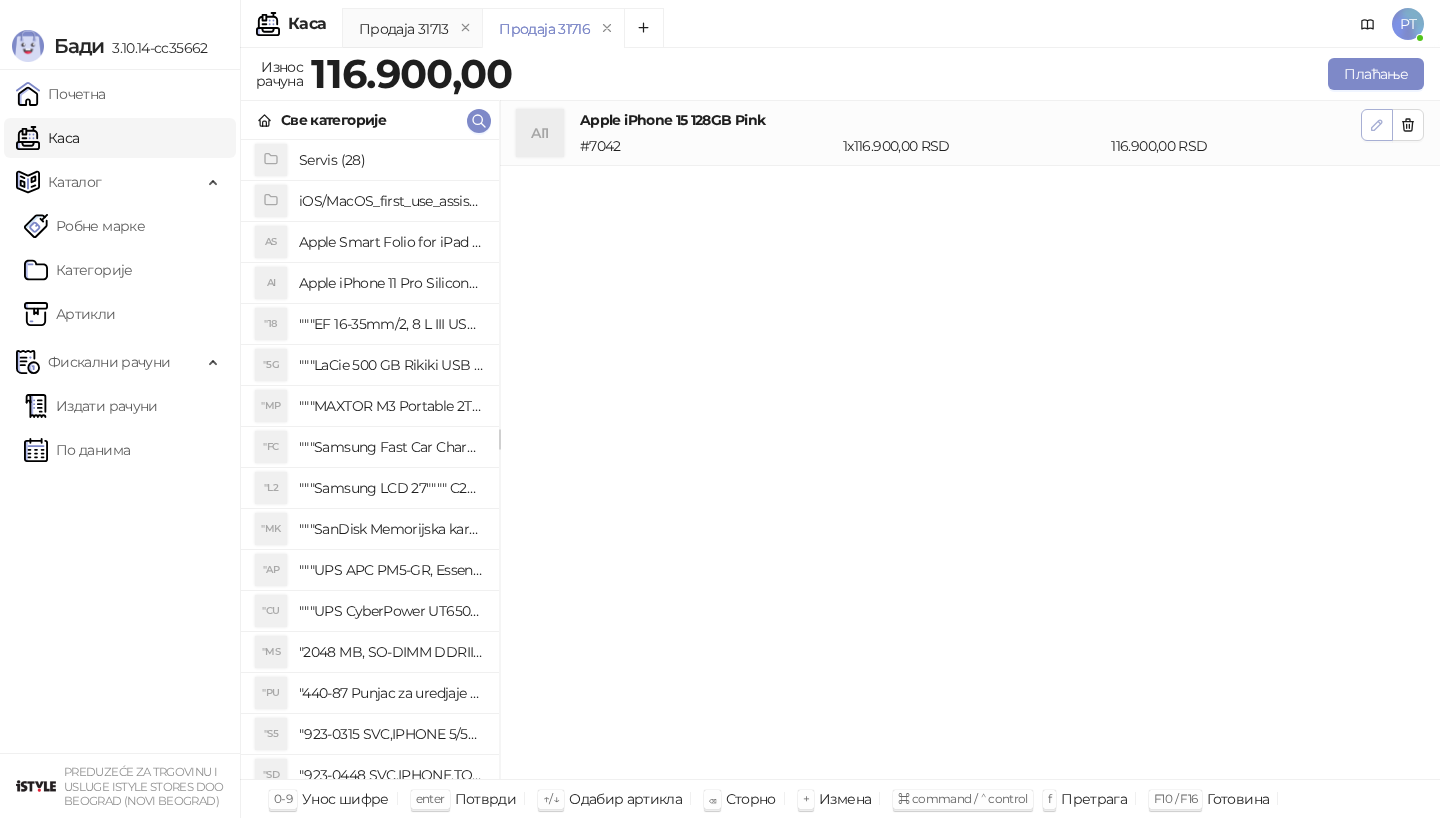 click 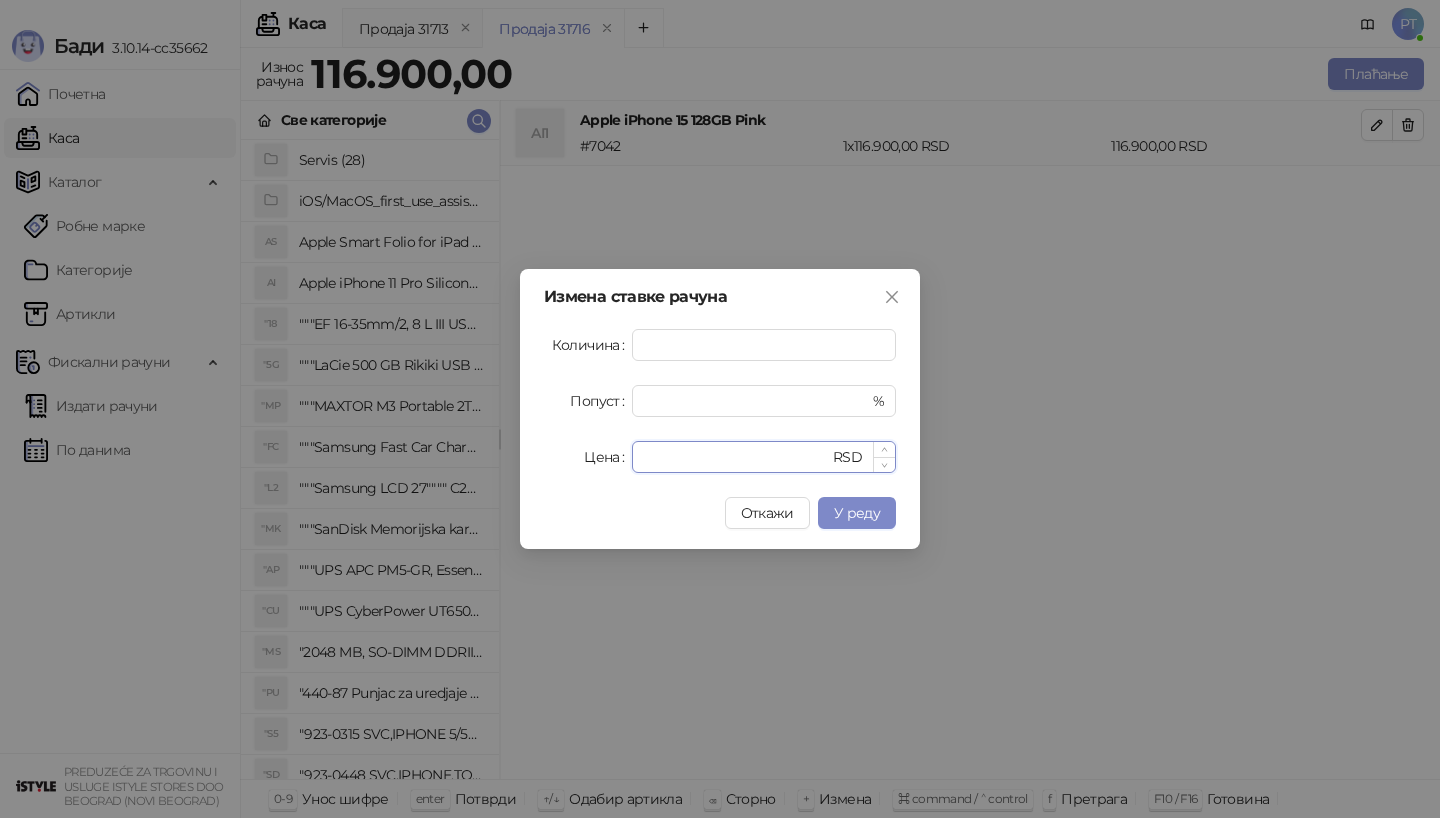 click on "******" at bounding box center [736, 457] 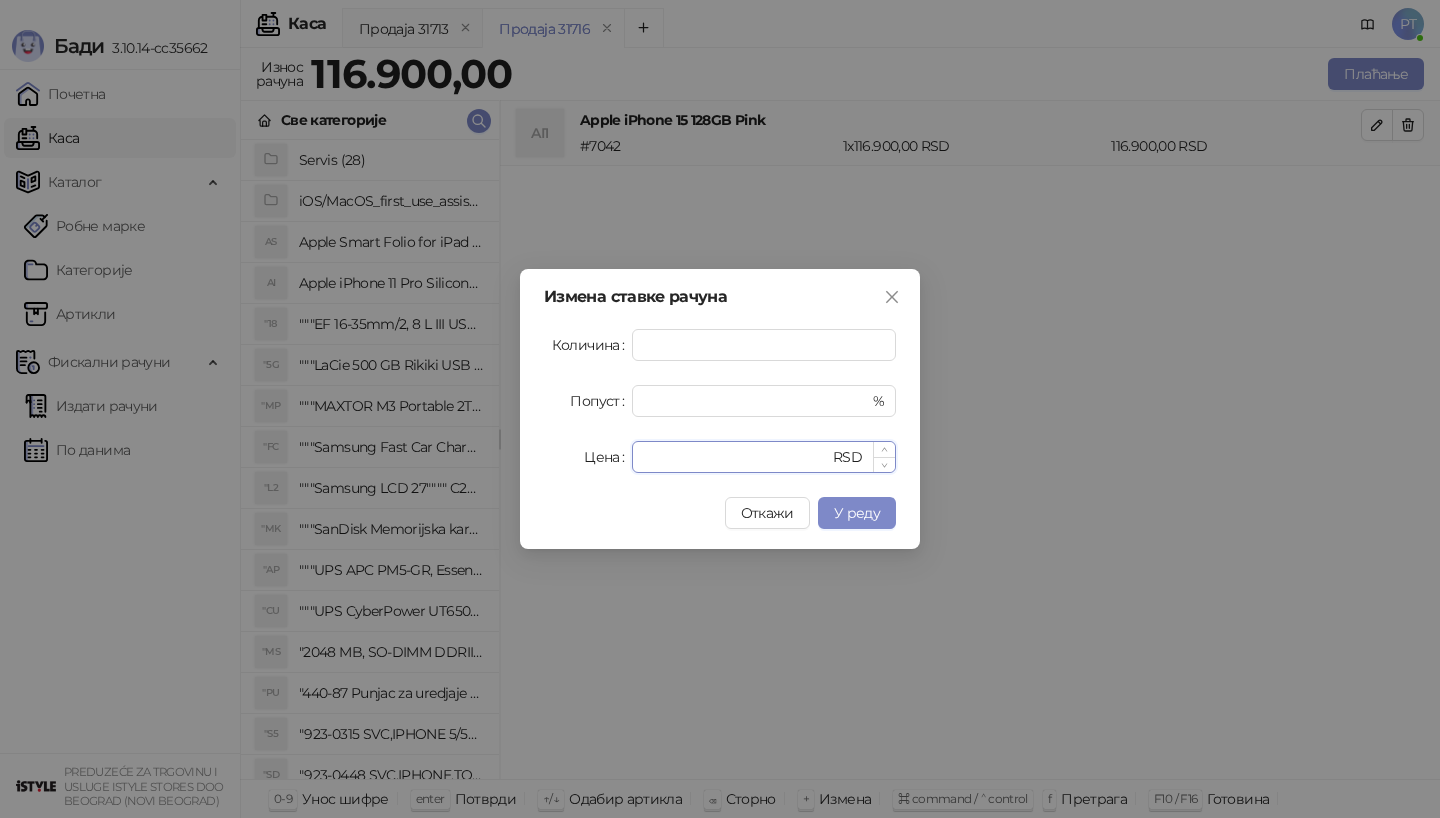 type on "*****" 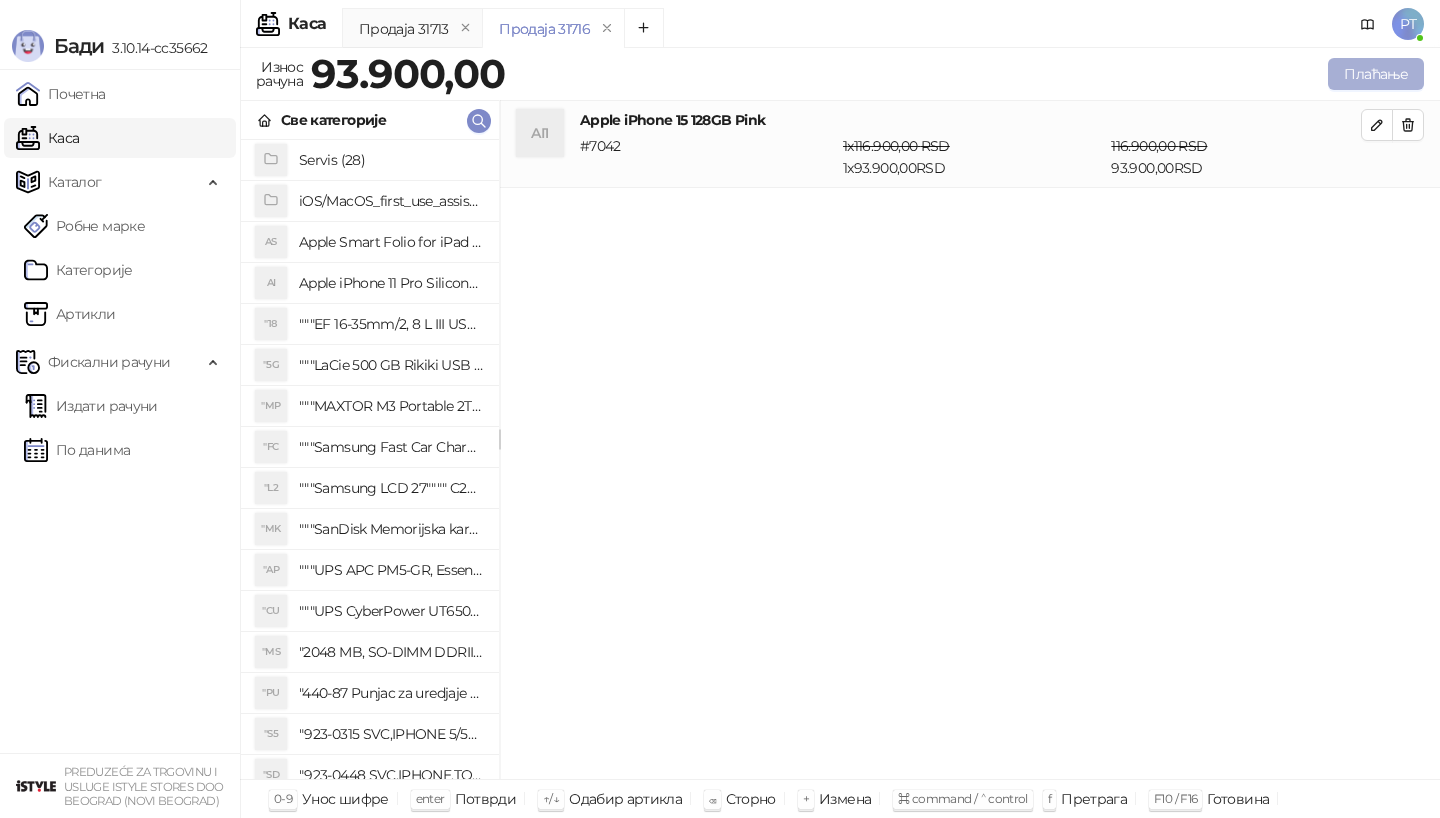 click on "Плаћање" at bounding box center [1376, 74] 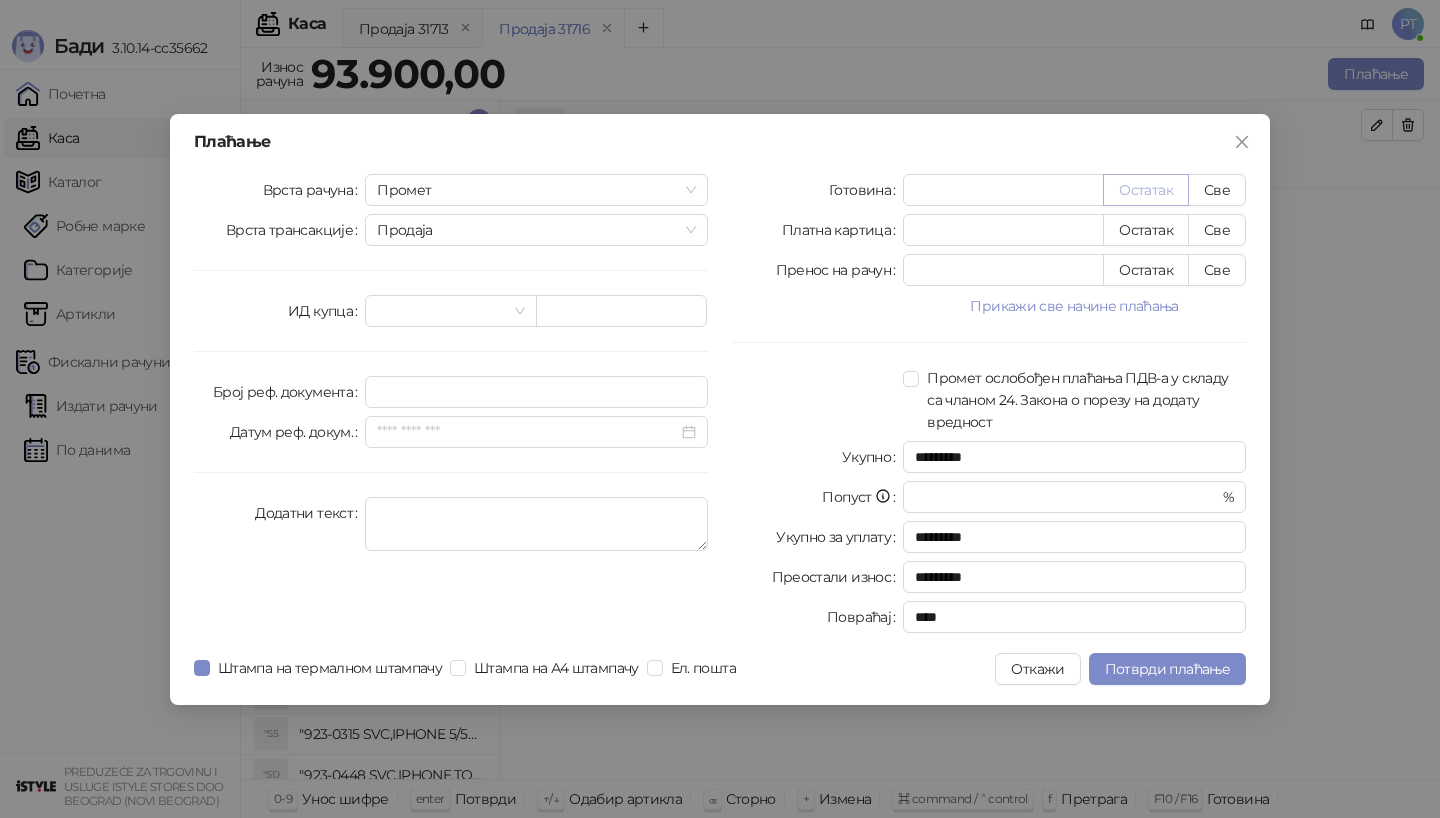 click on "Остатак" at bounding box center [1146, 190] 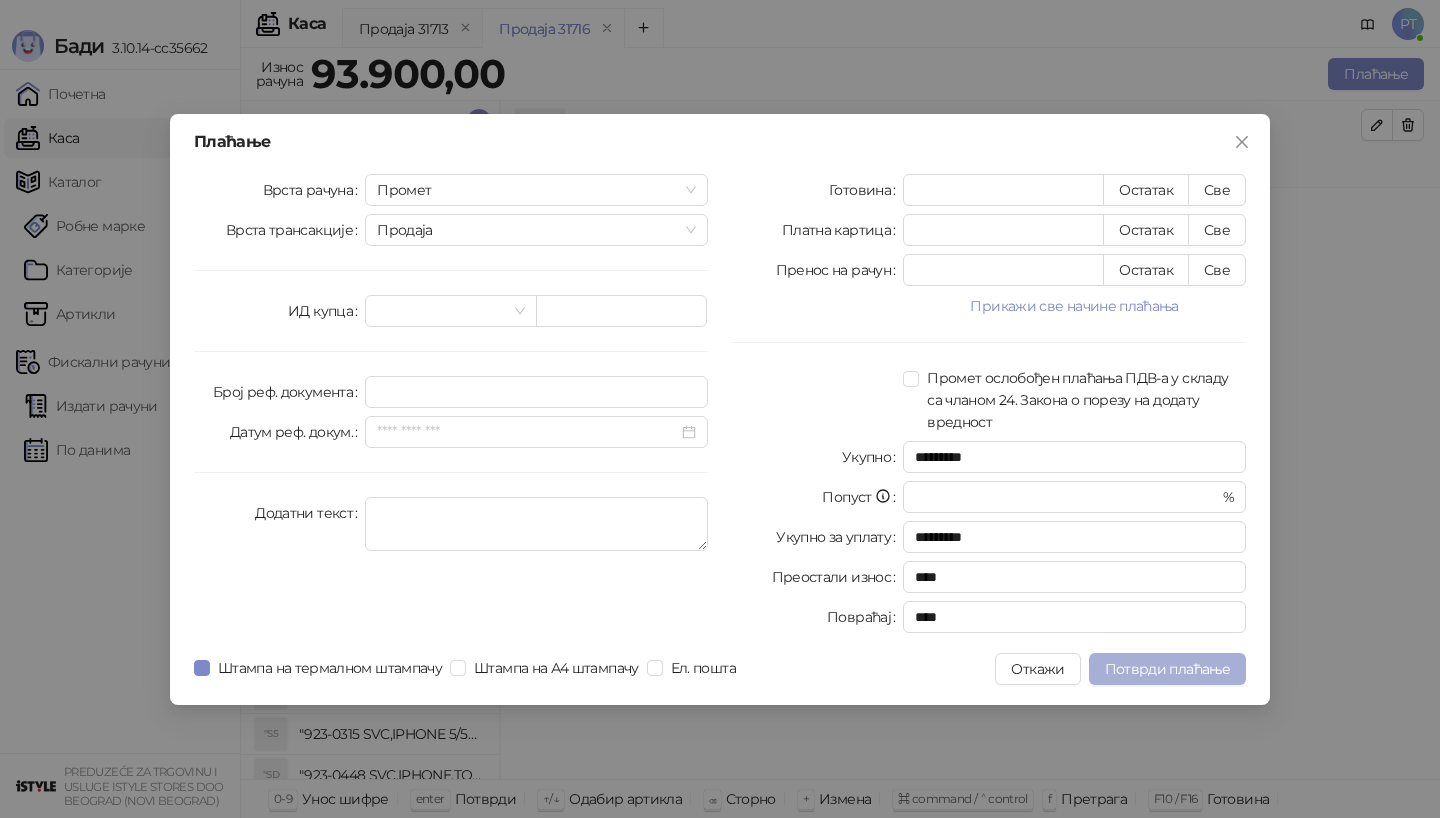 click on "Потврди плаћање" at bounding box center (1167, 669) 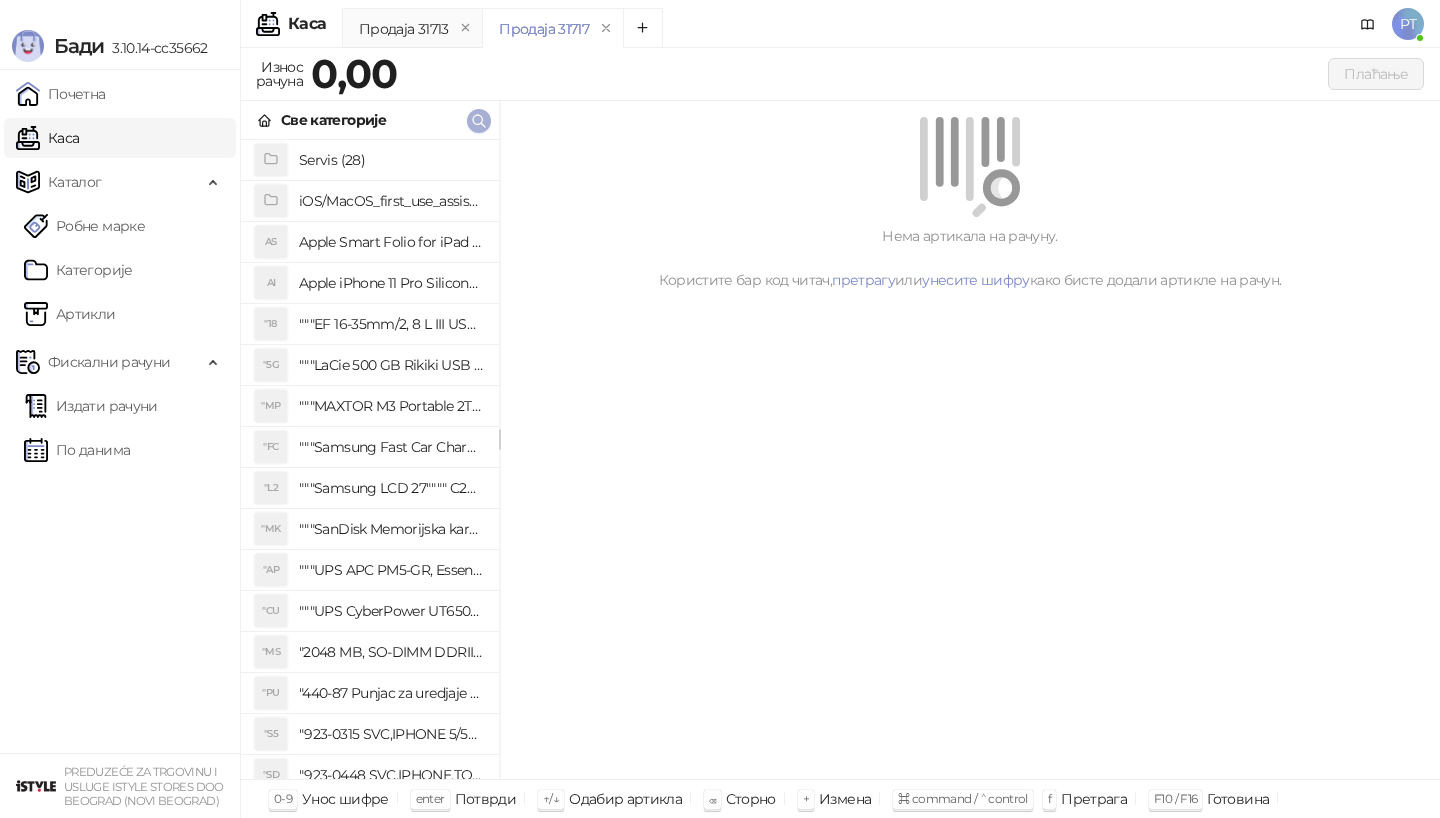 click 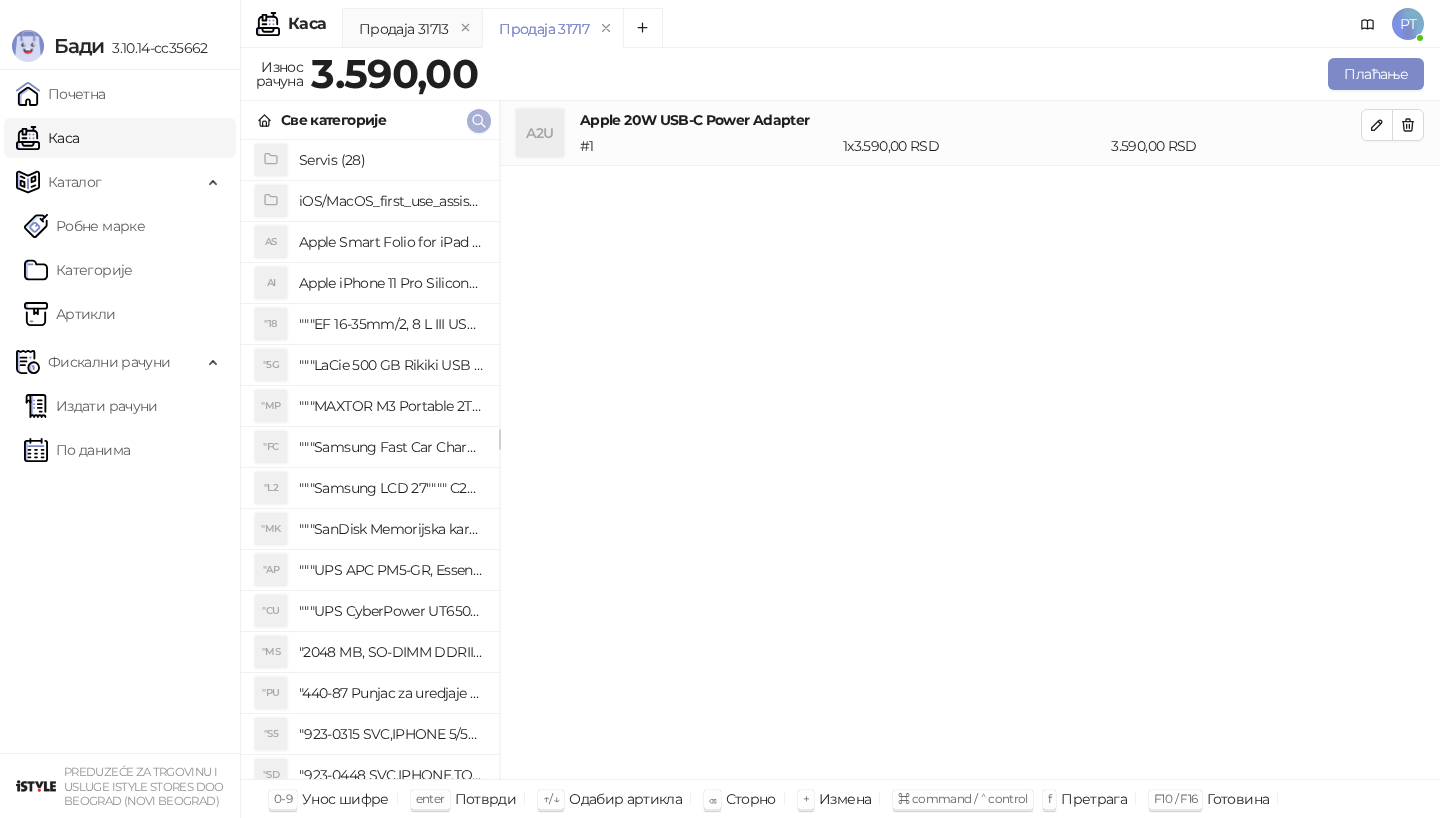 click 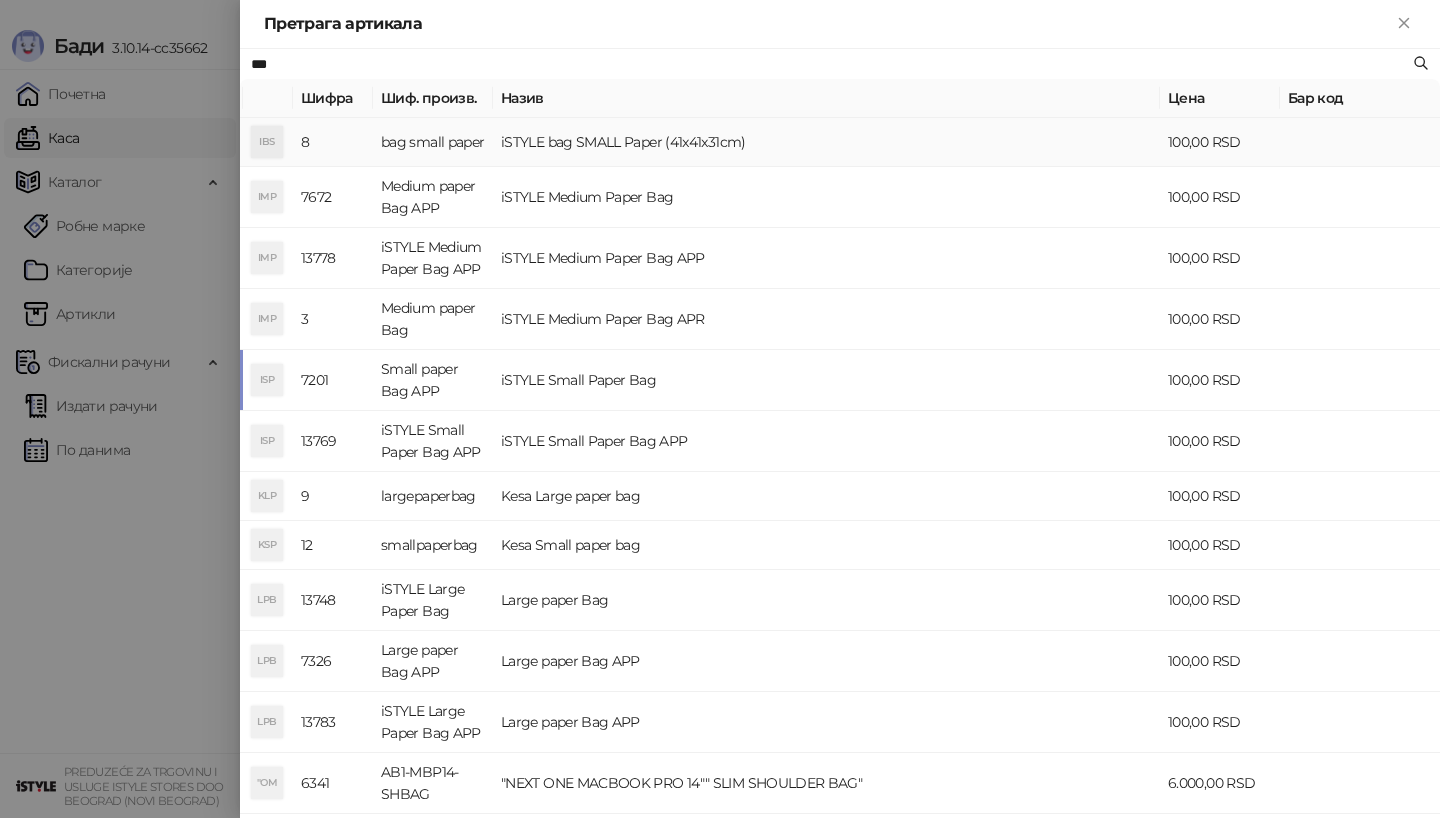 type on "***" 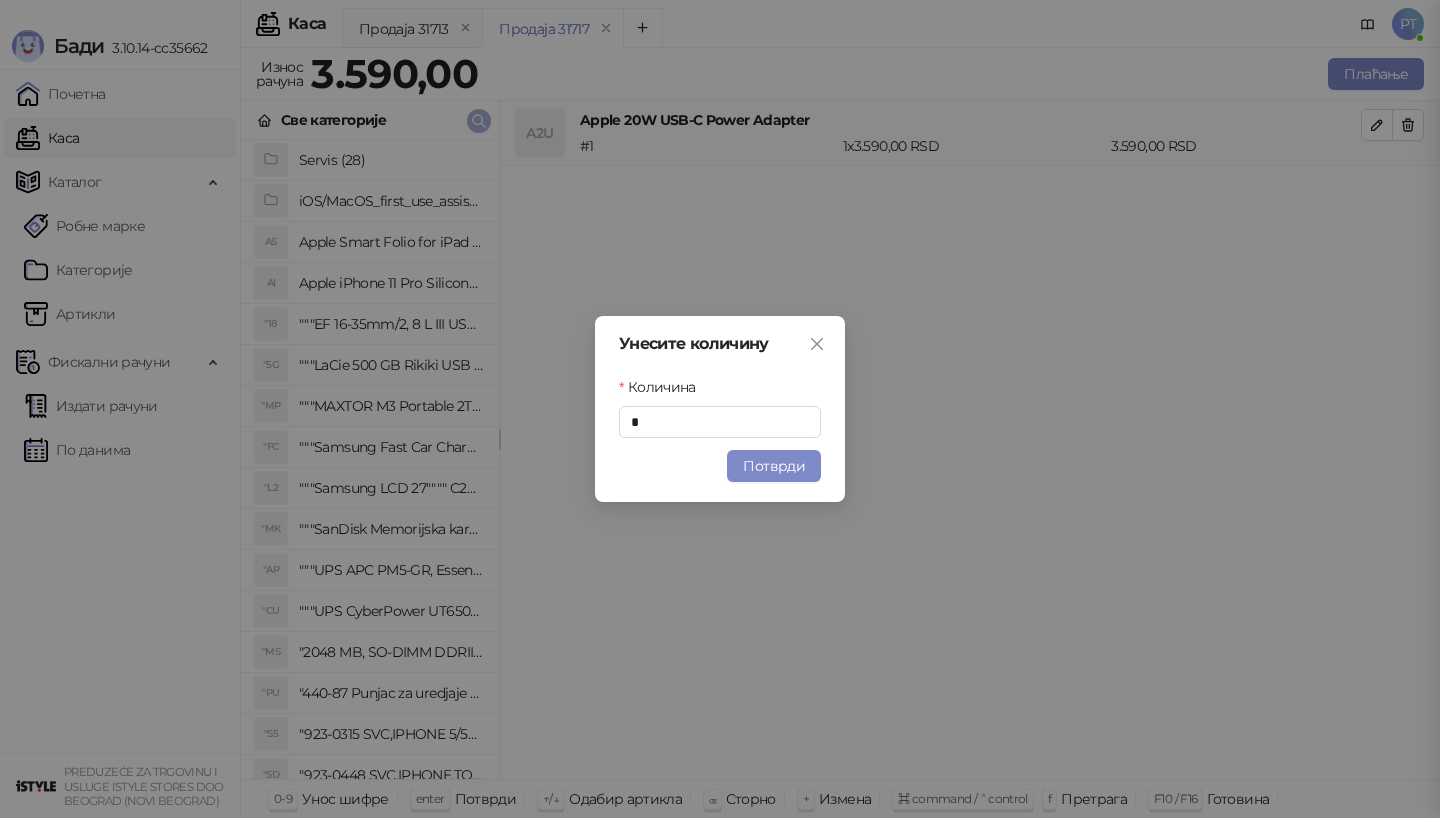 type 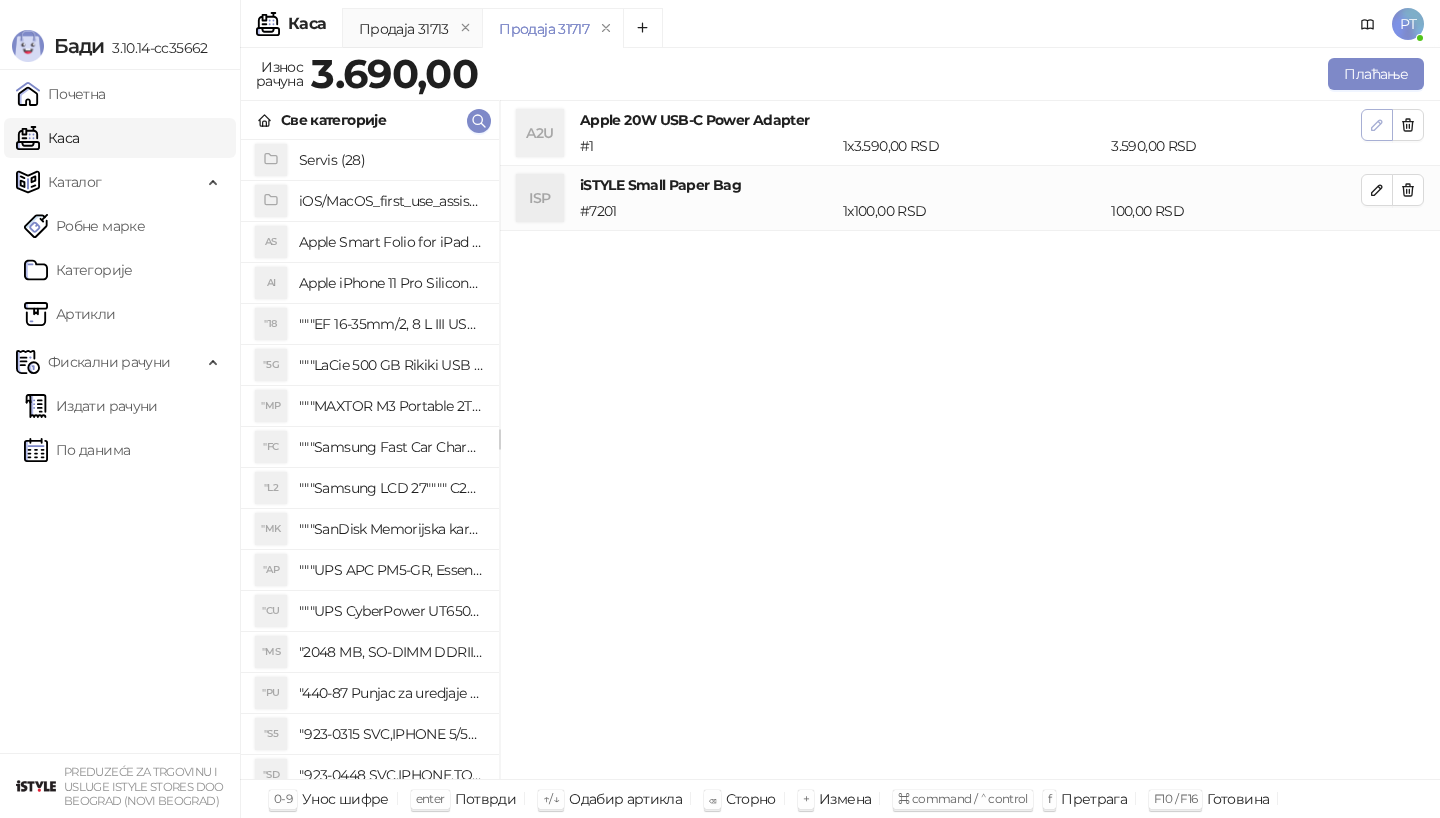 click 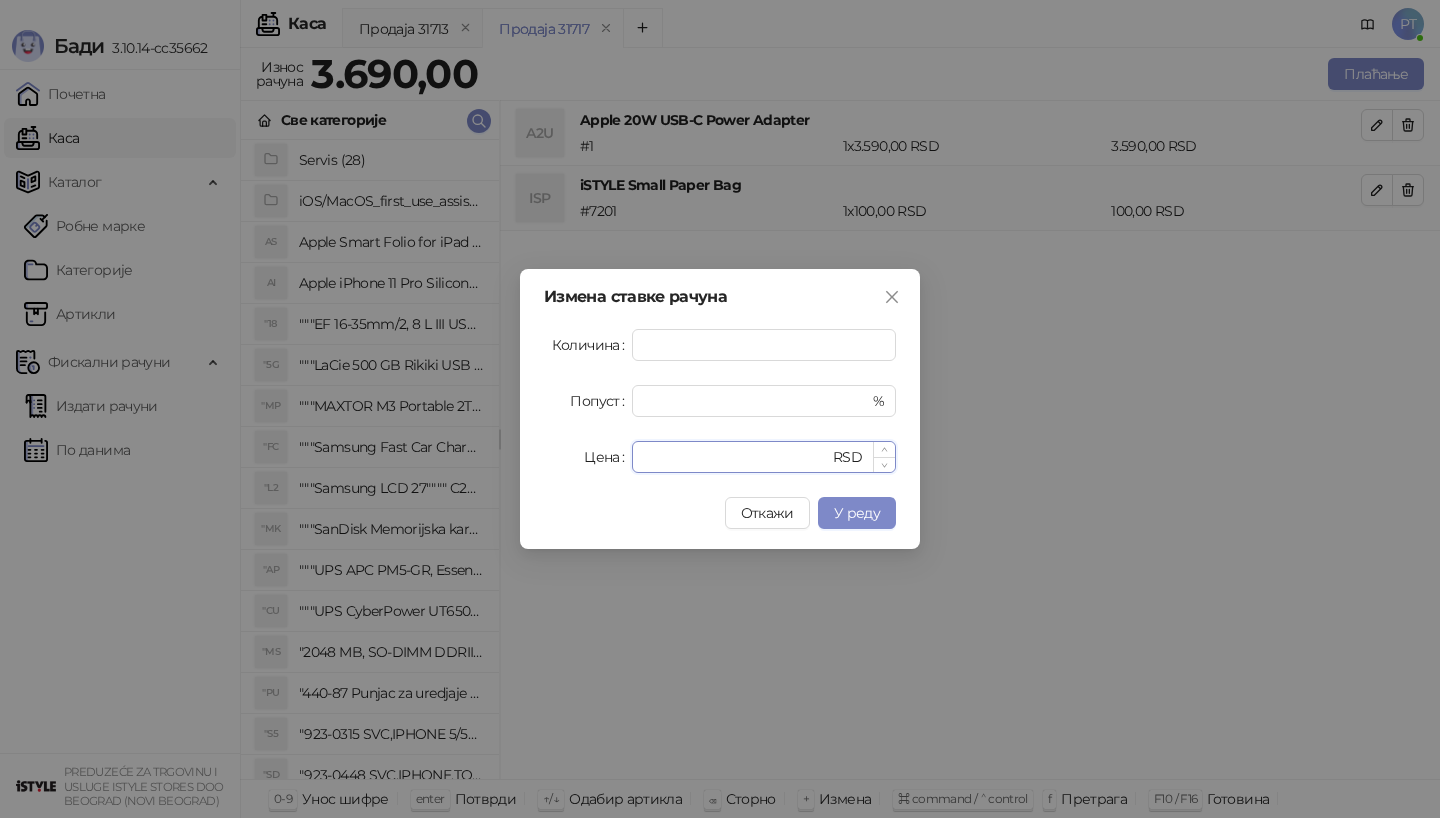 click on "****" at bounding box center [736, 457] 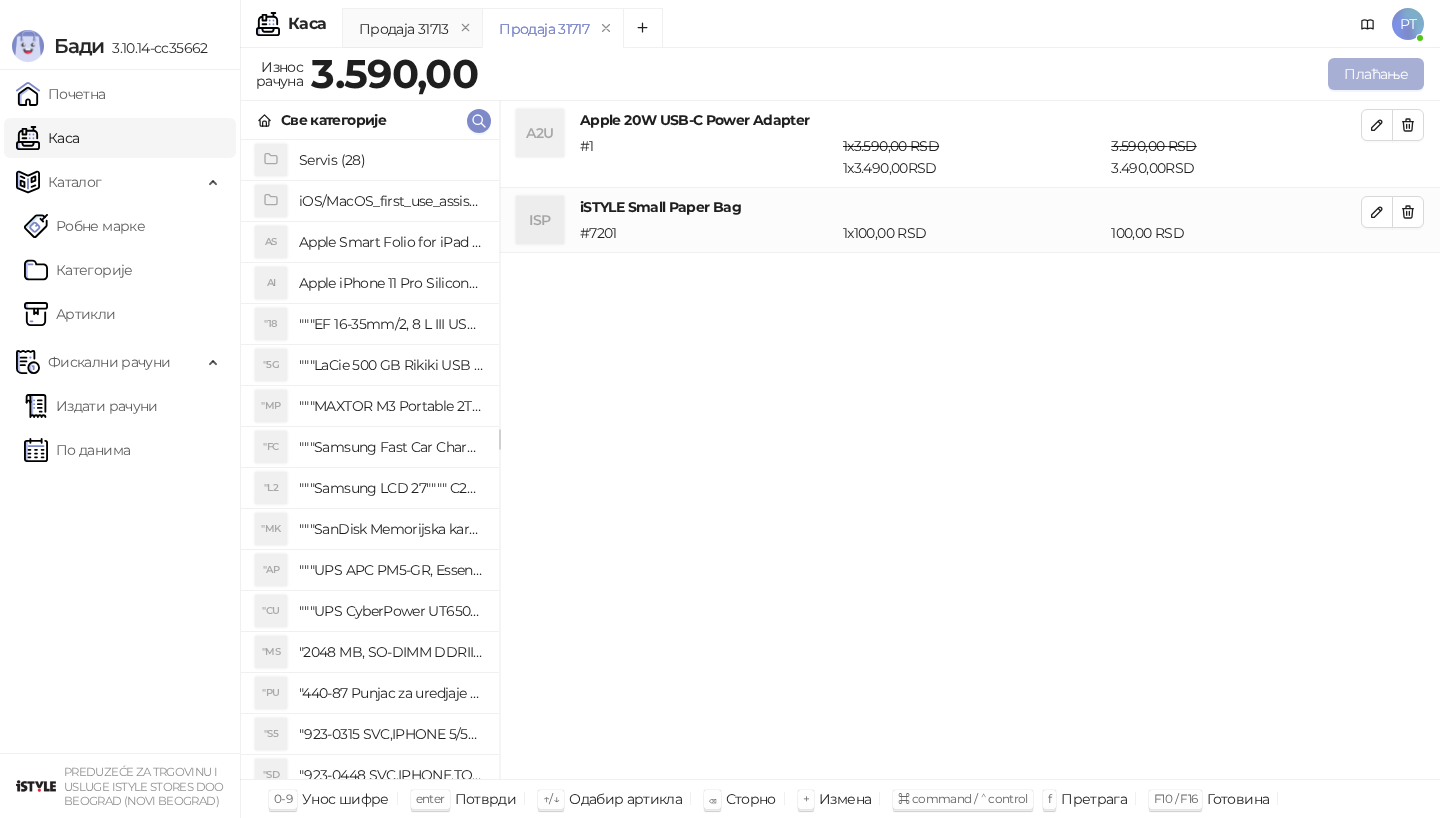click on "Плаћање" at bounding box center [1376, 74] 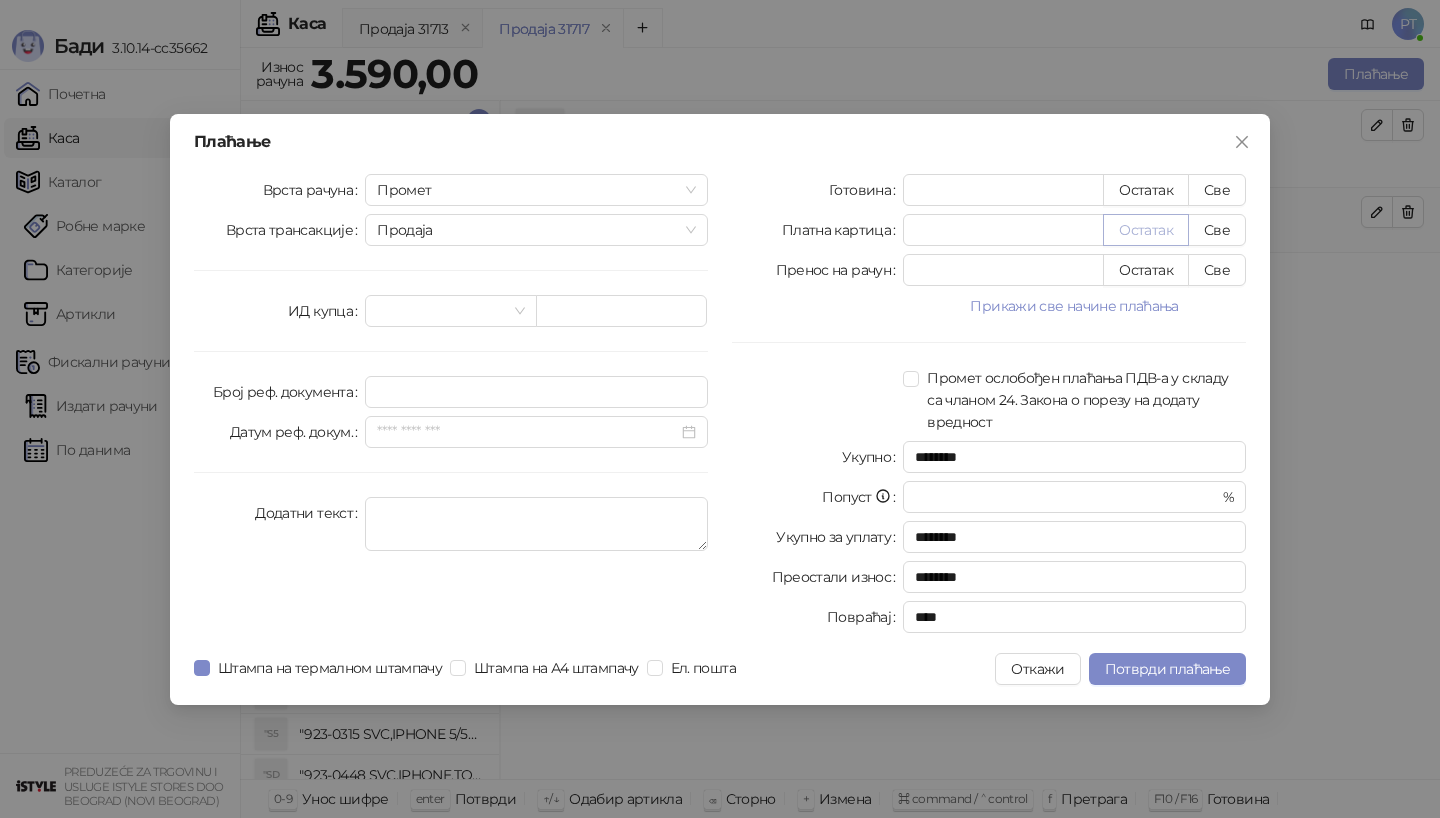 click on "Остатак" at bounding box center (1146, 230) 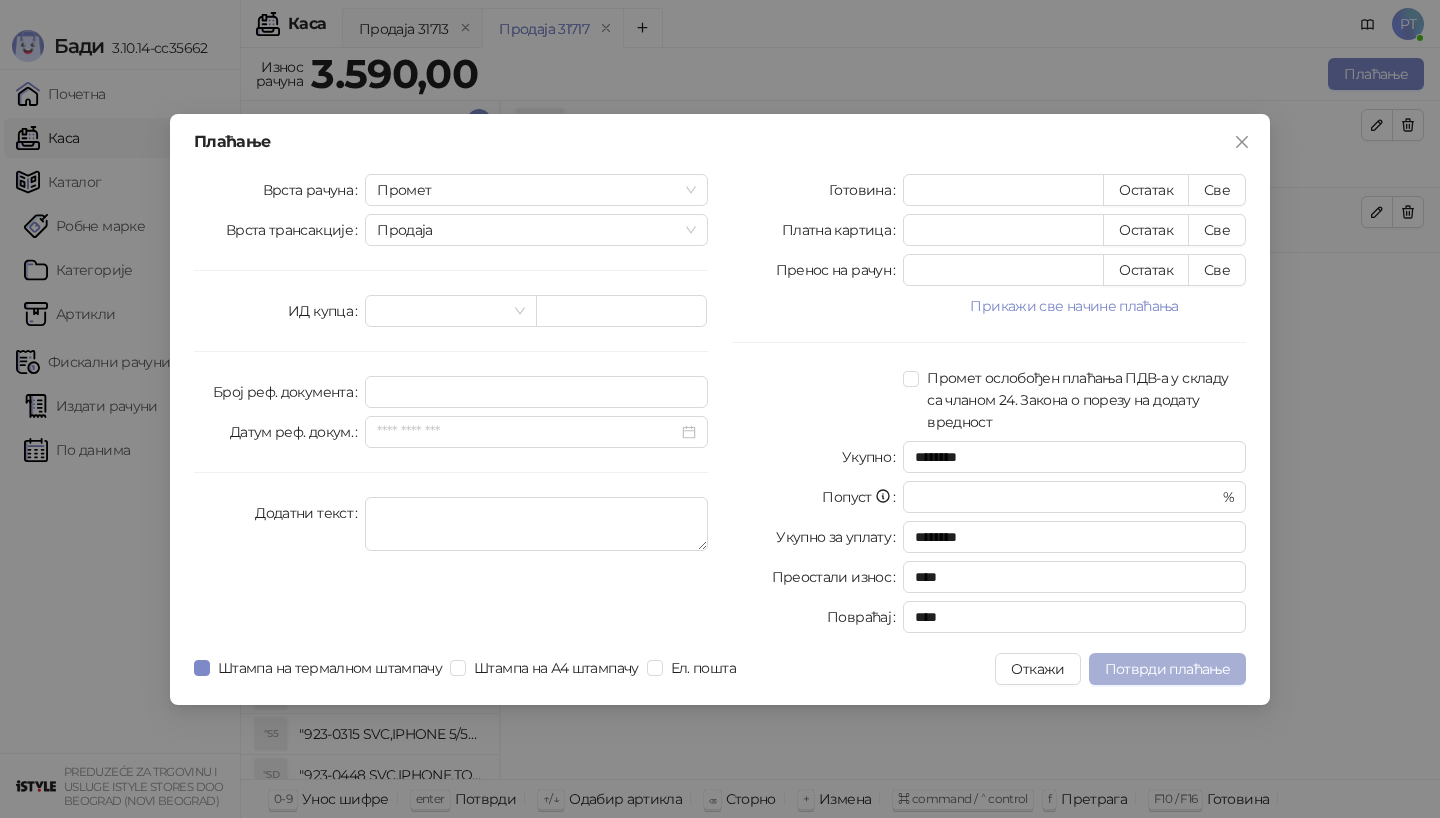 click on "Потврди плаћање" at bounding box center (1167, 669) 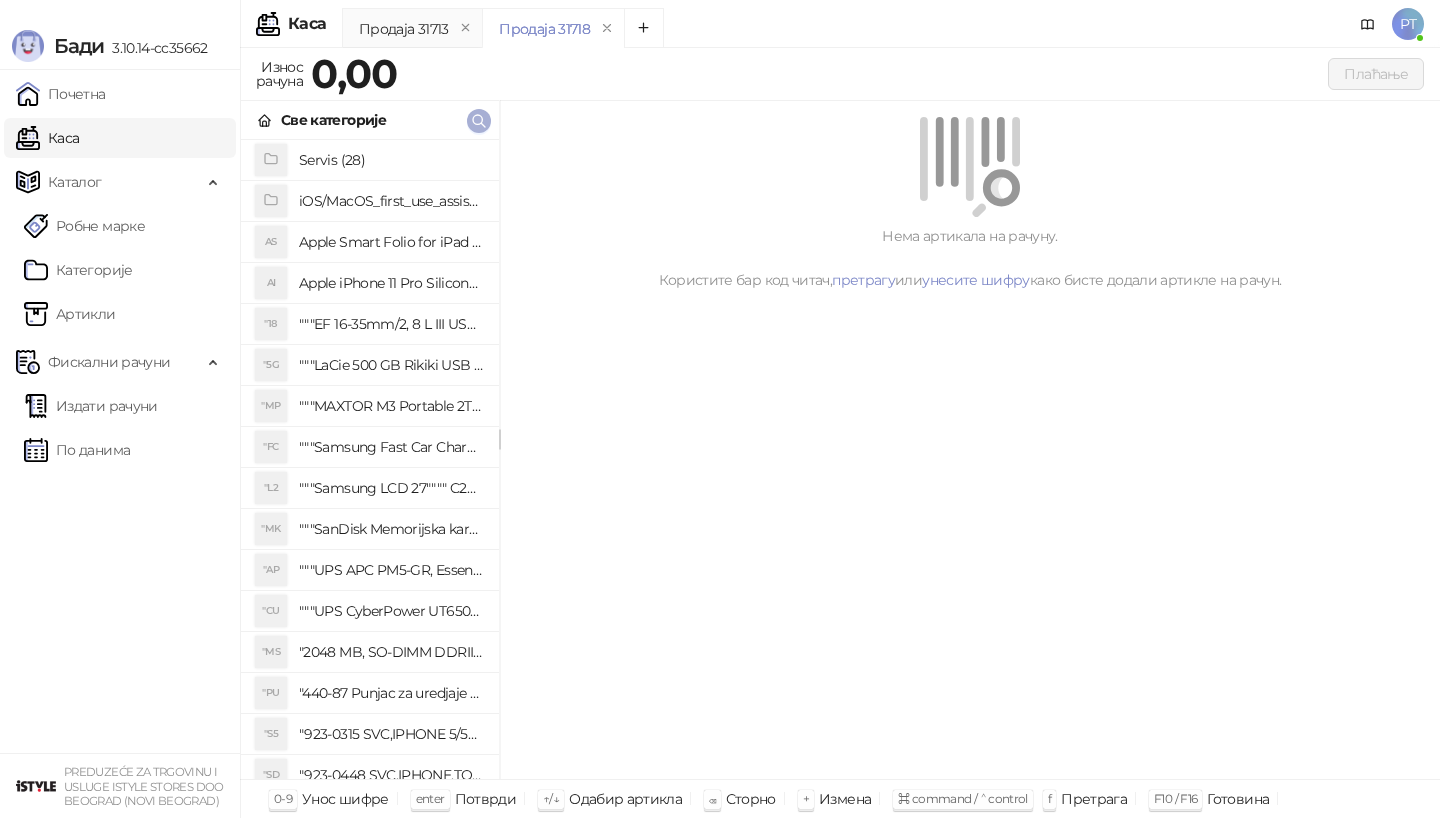 click 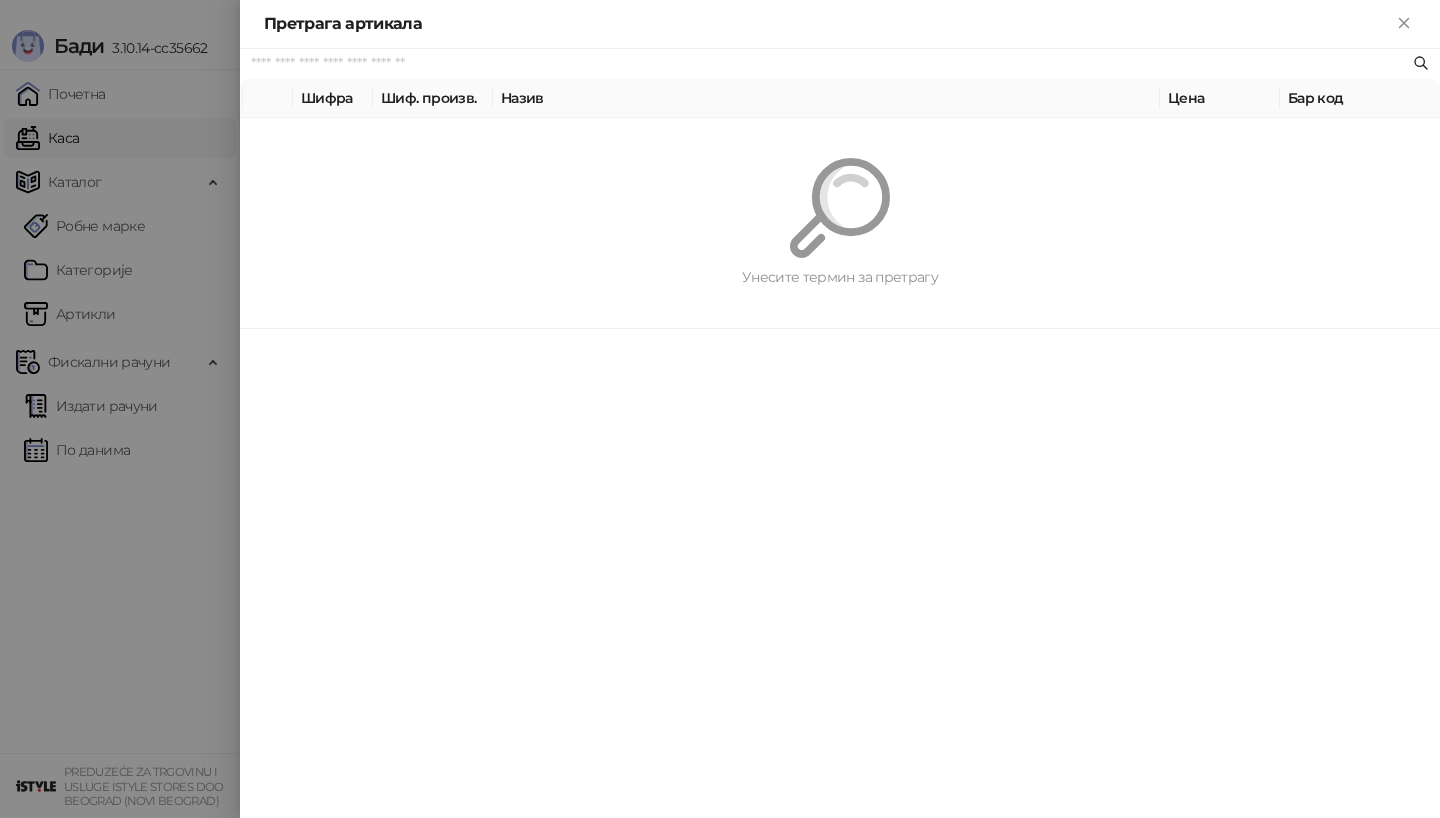paste on "*********" 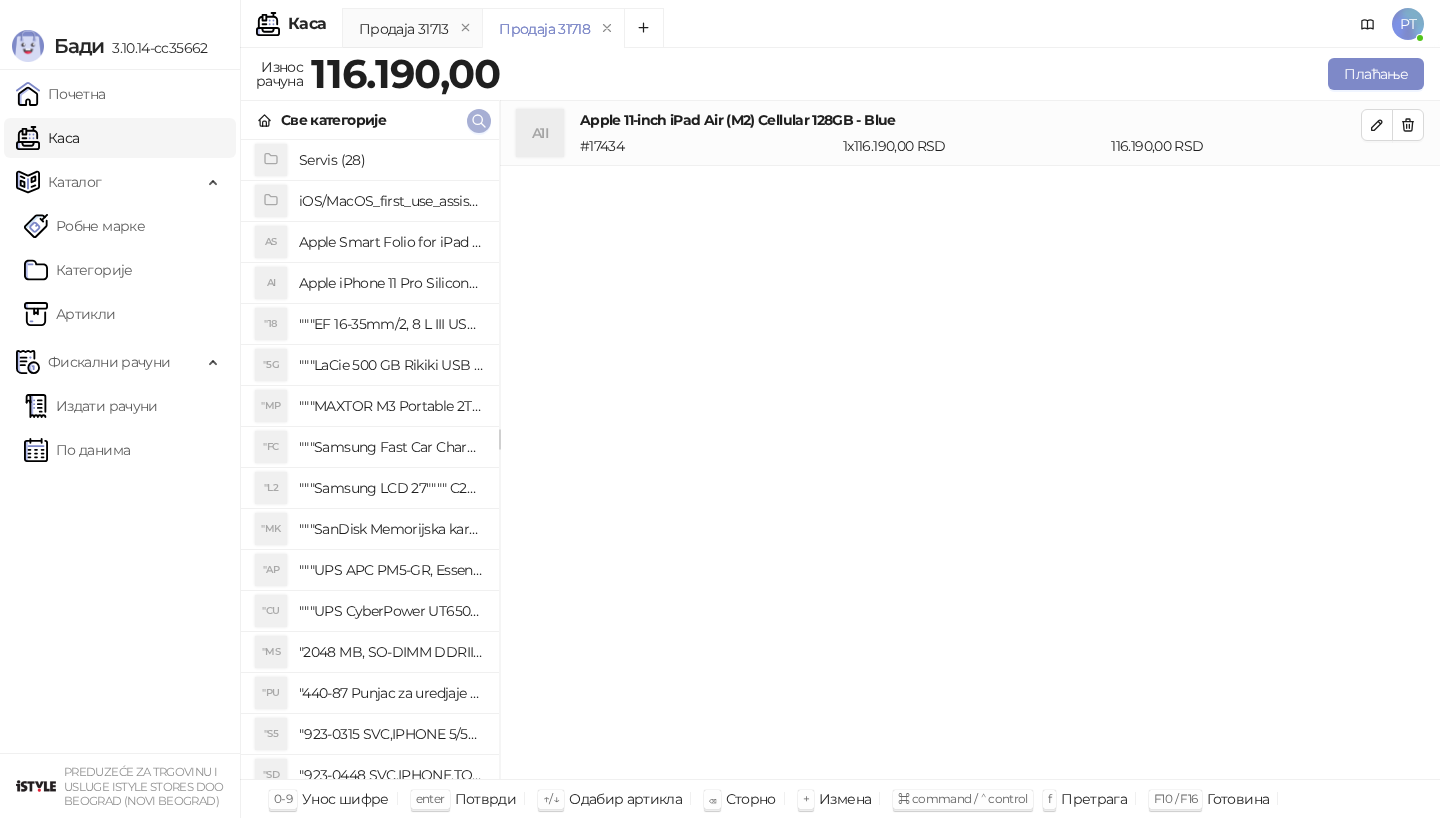 click 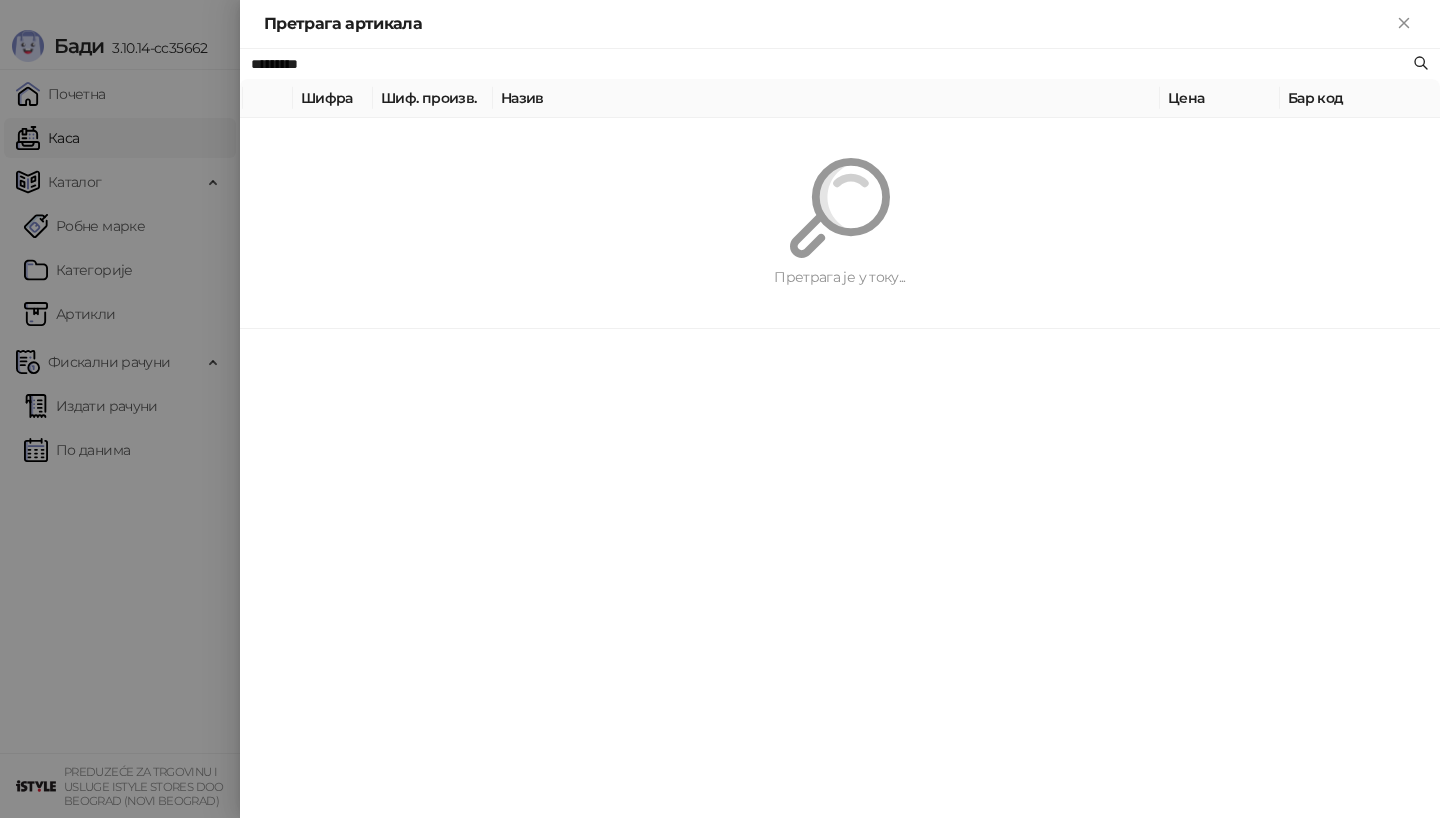 paste 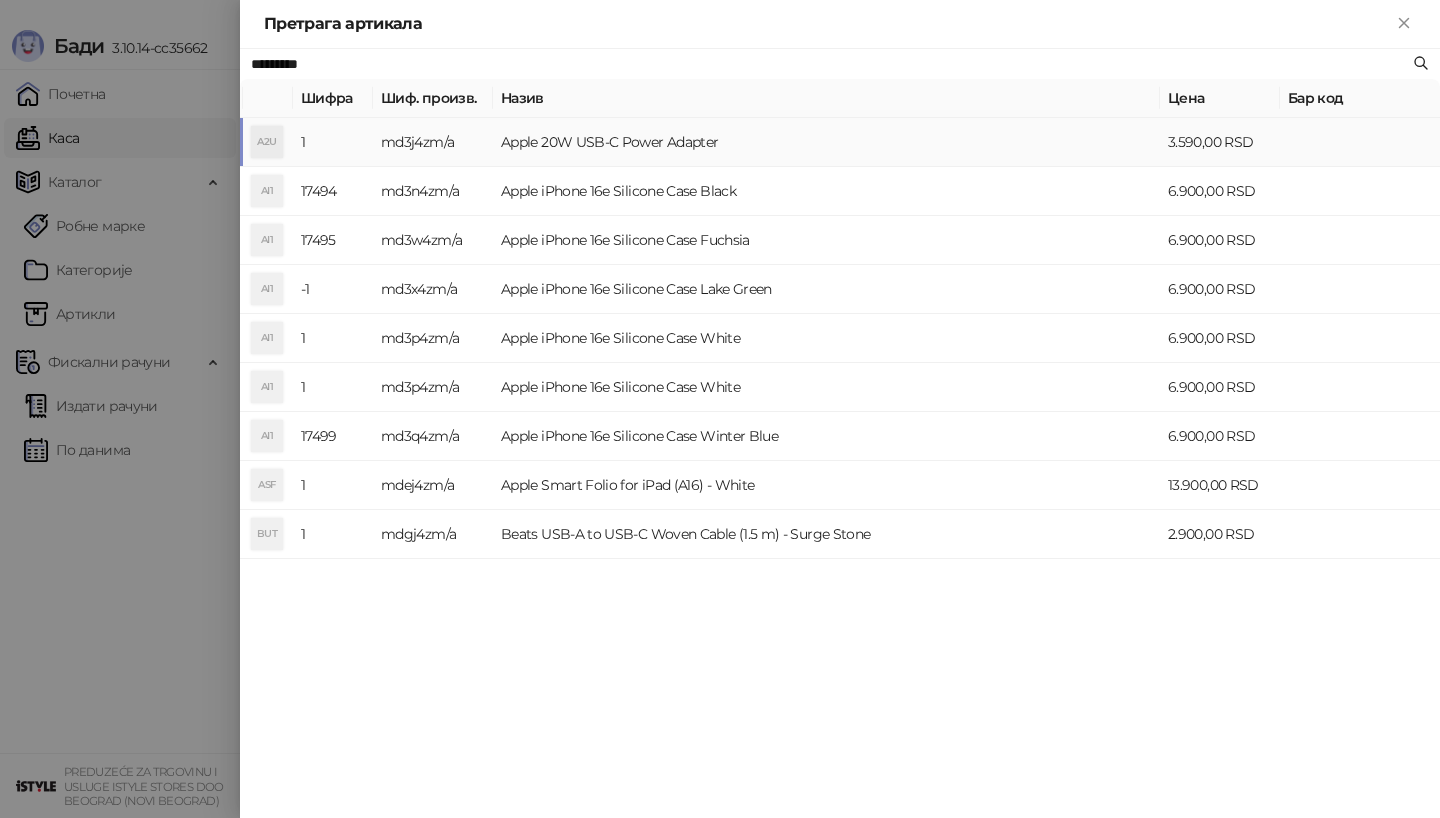 type on "*********" 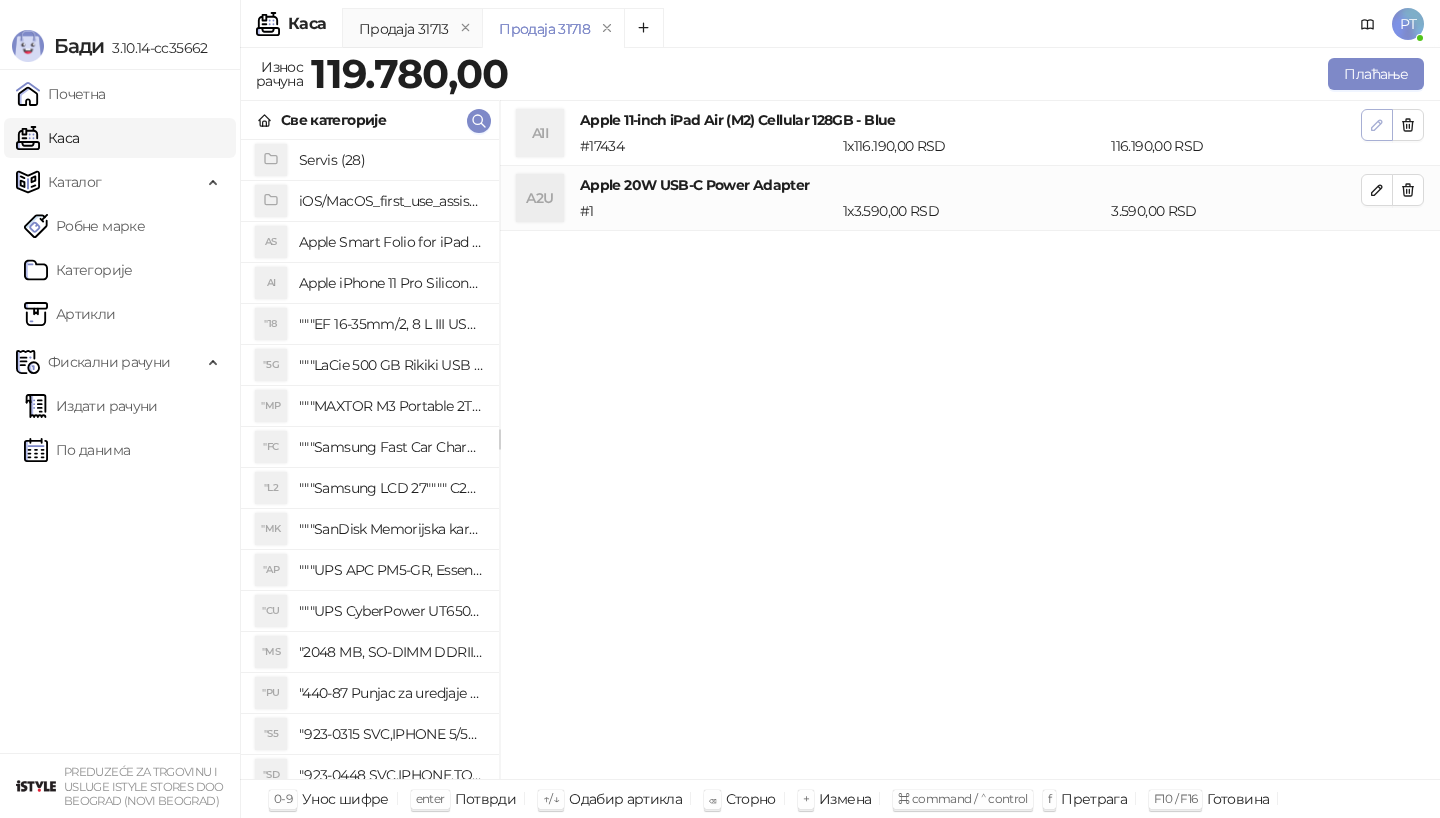 click 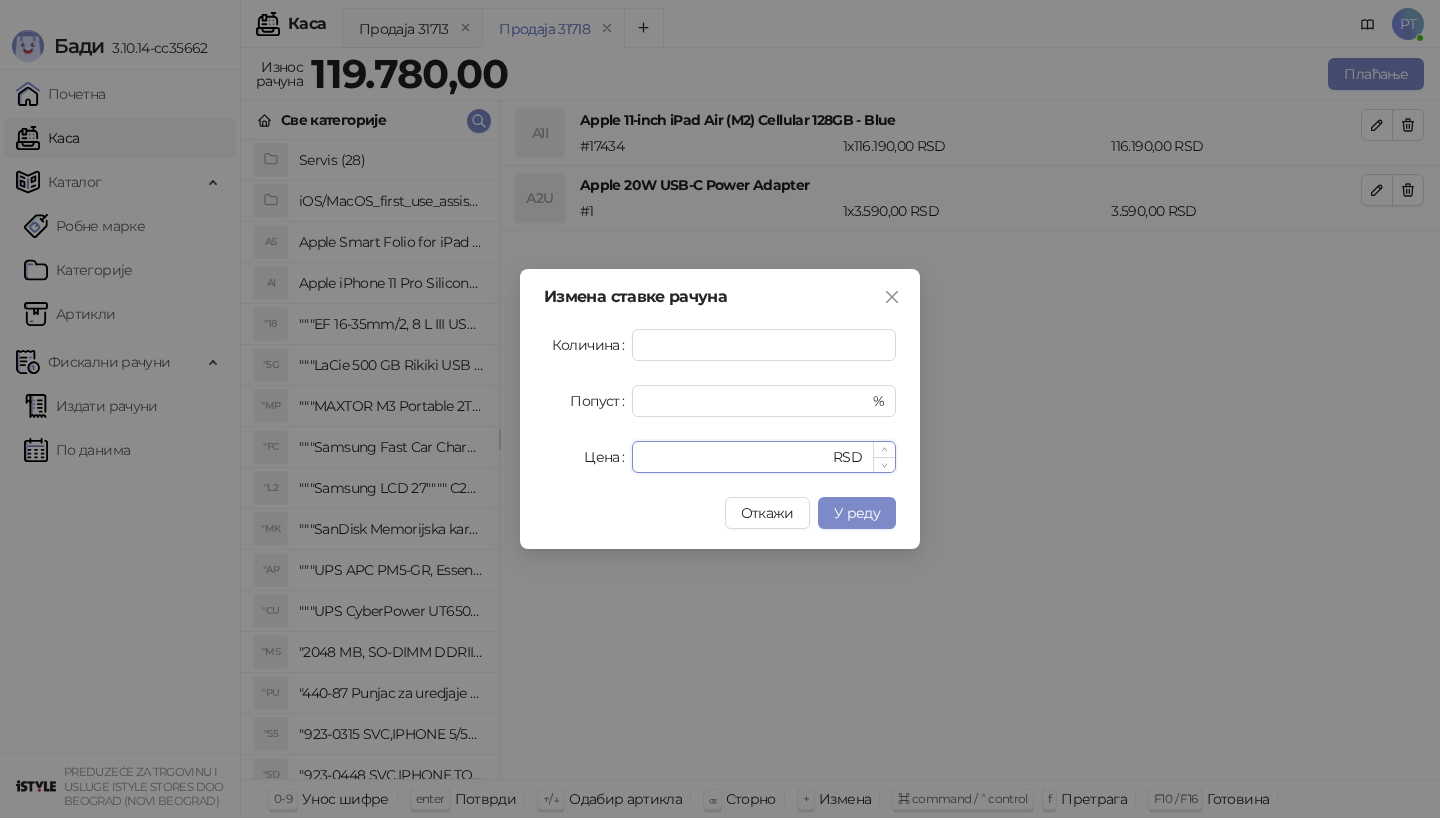click on "******" at bounding box center (736, 457) 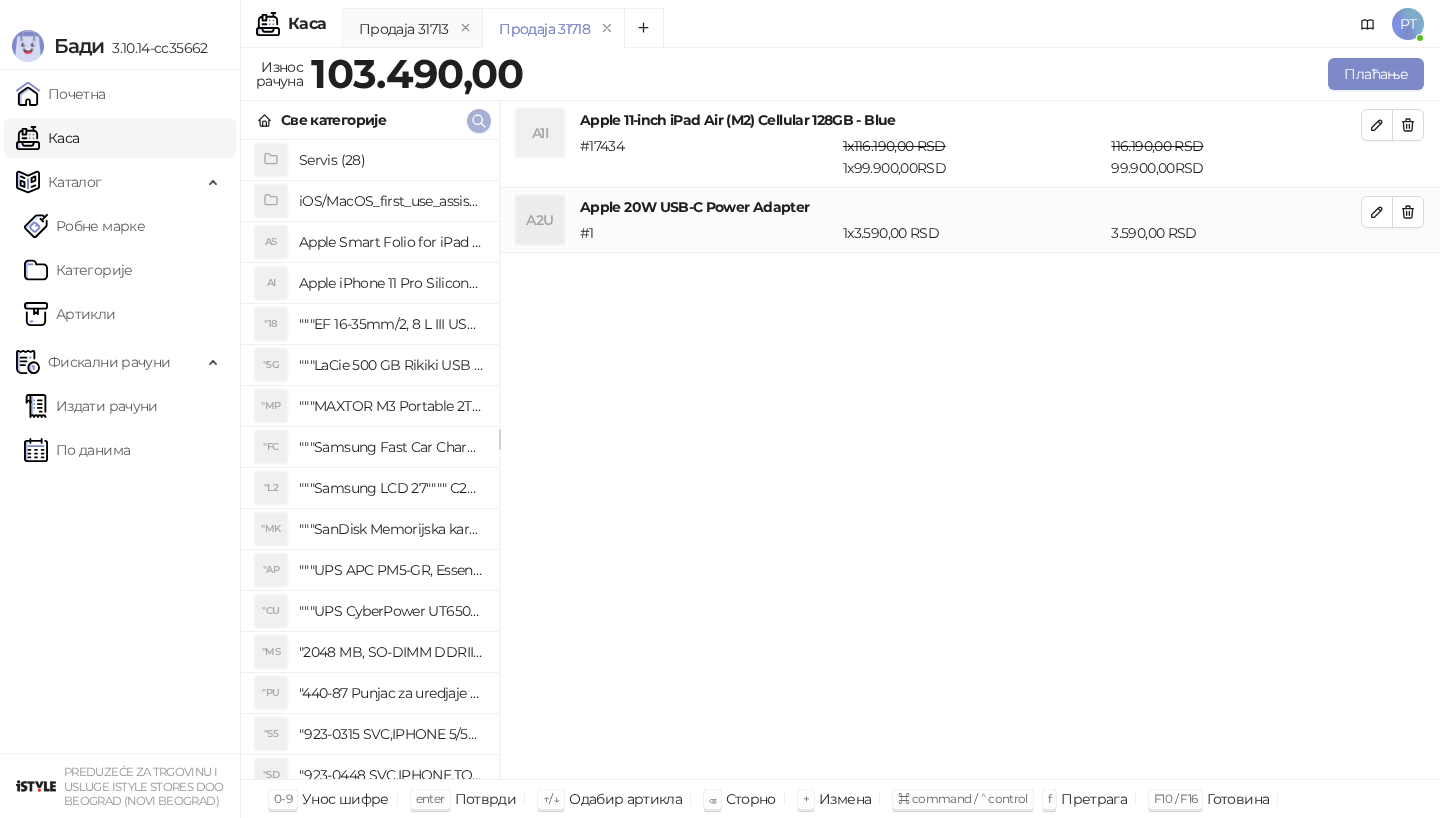 click 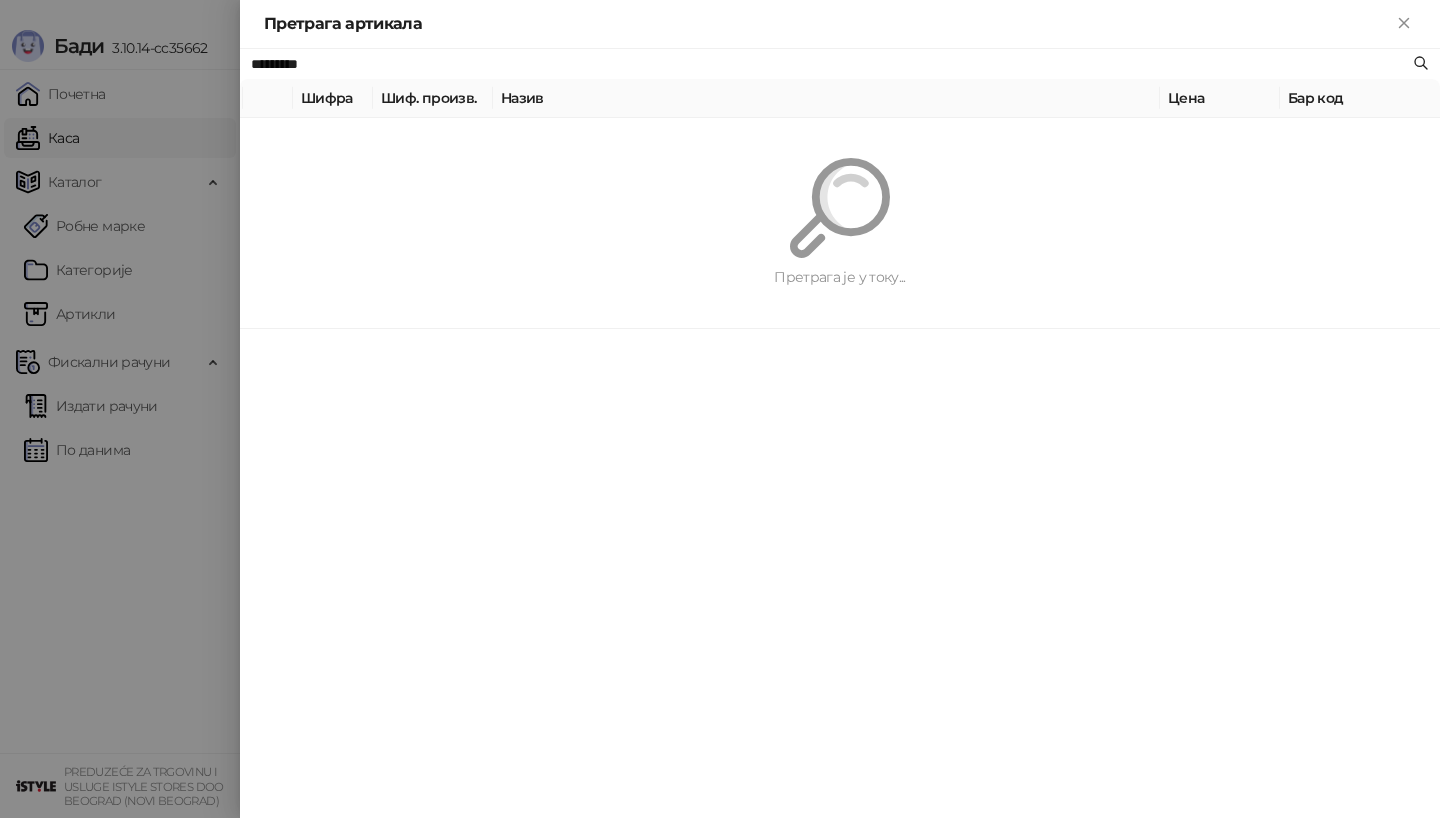 paste on "**********" 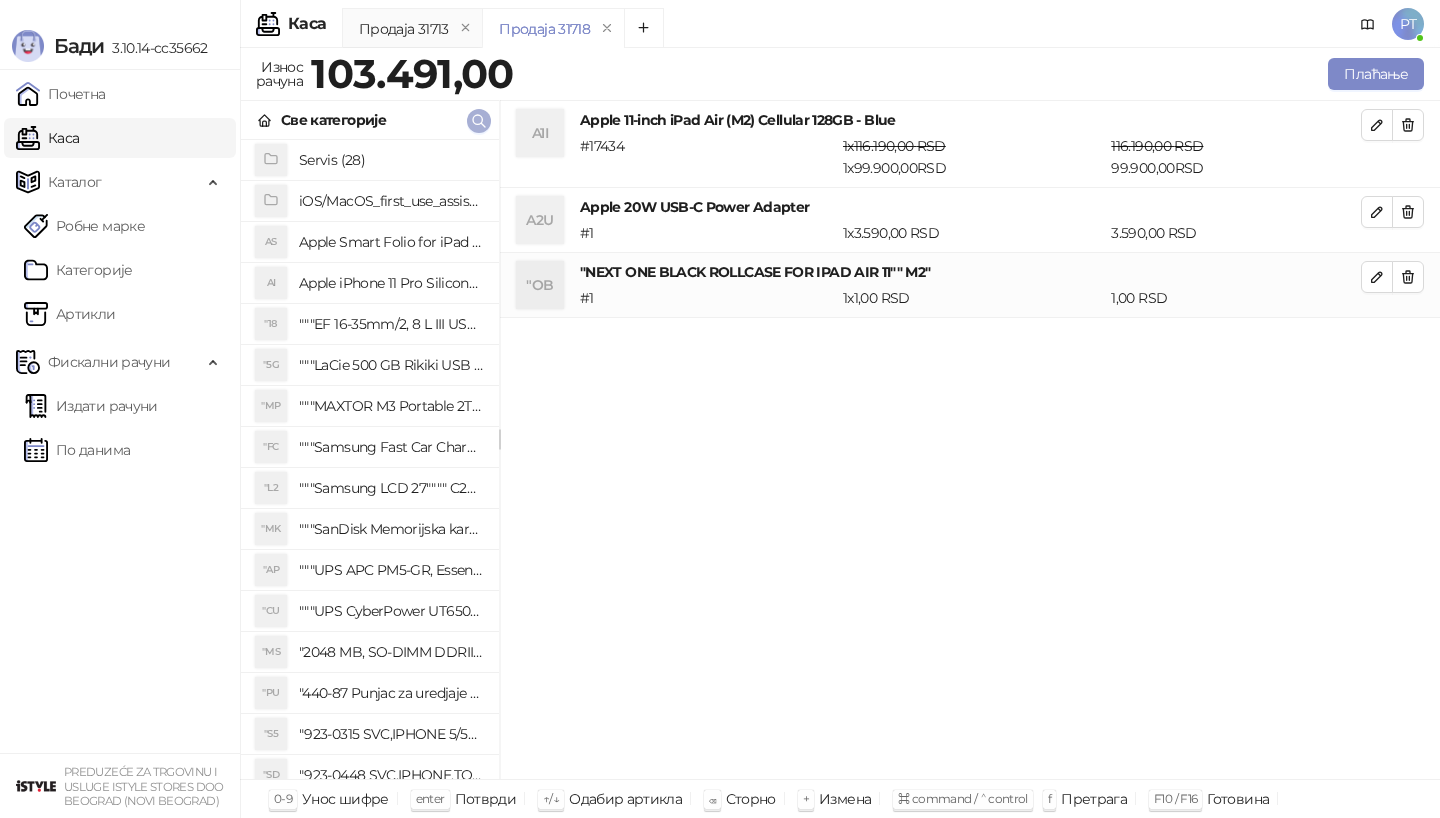 click 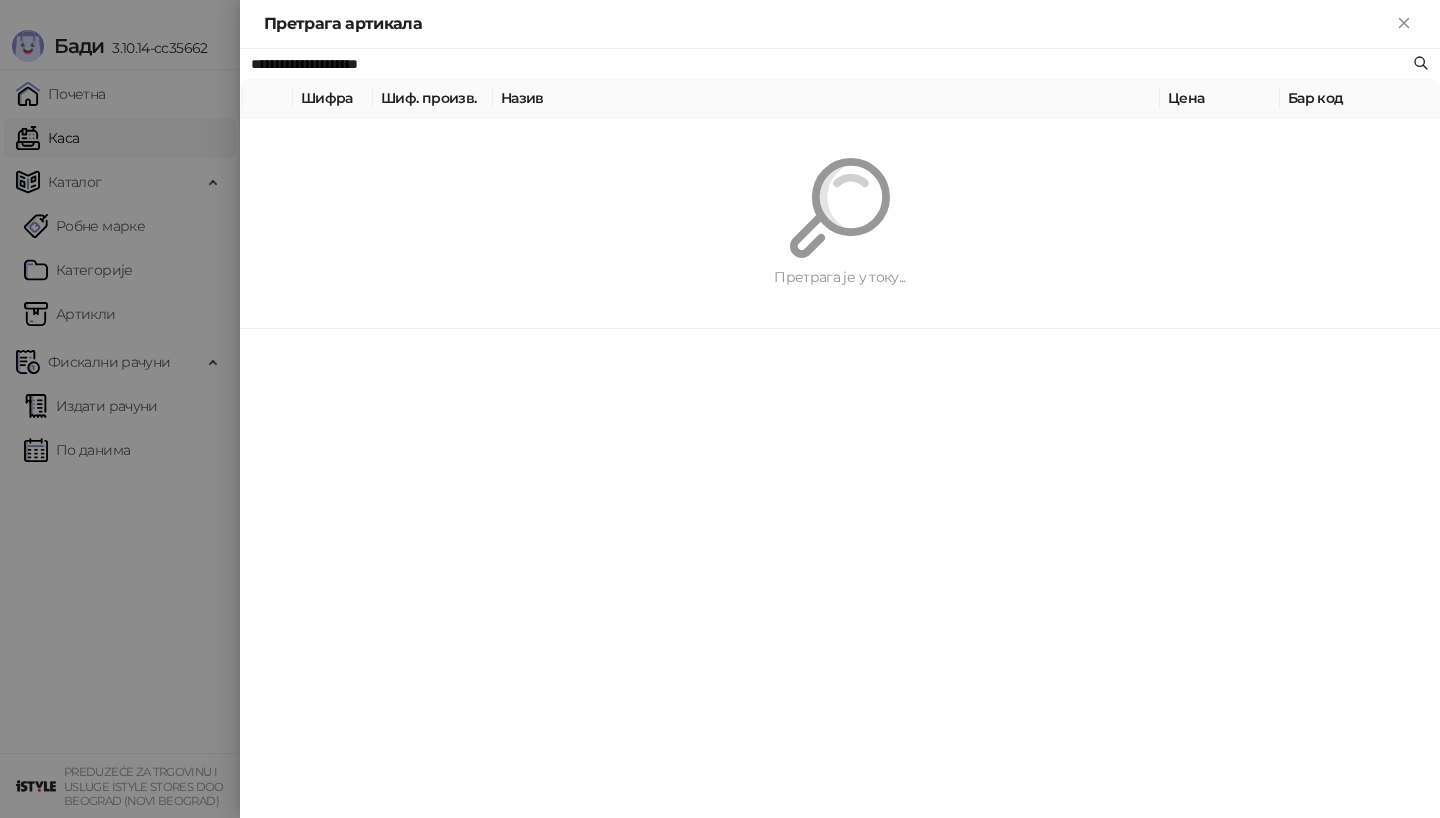 paste on "**" 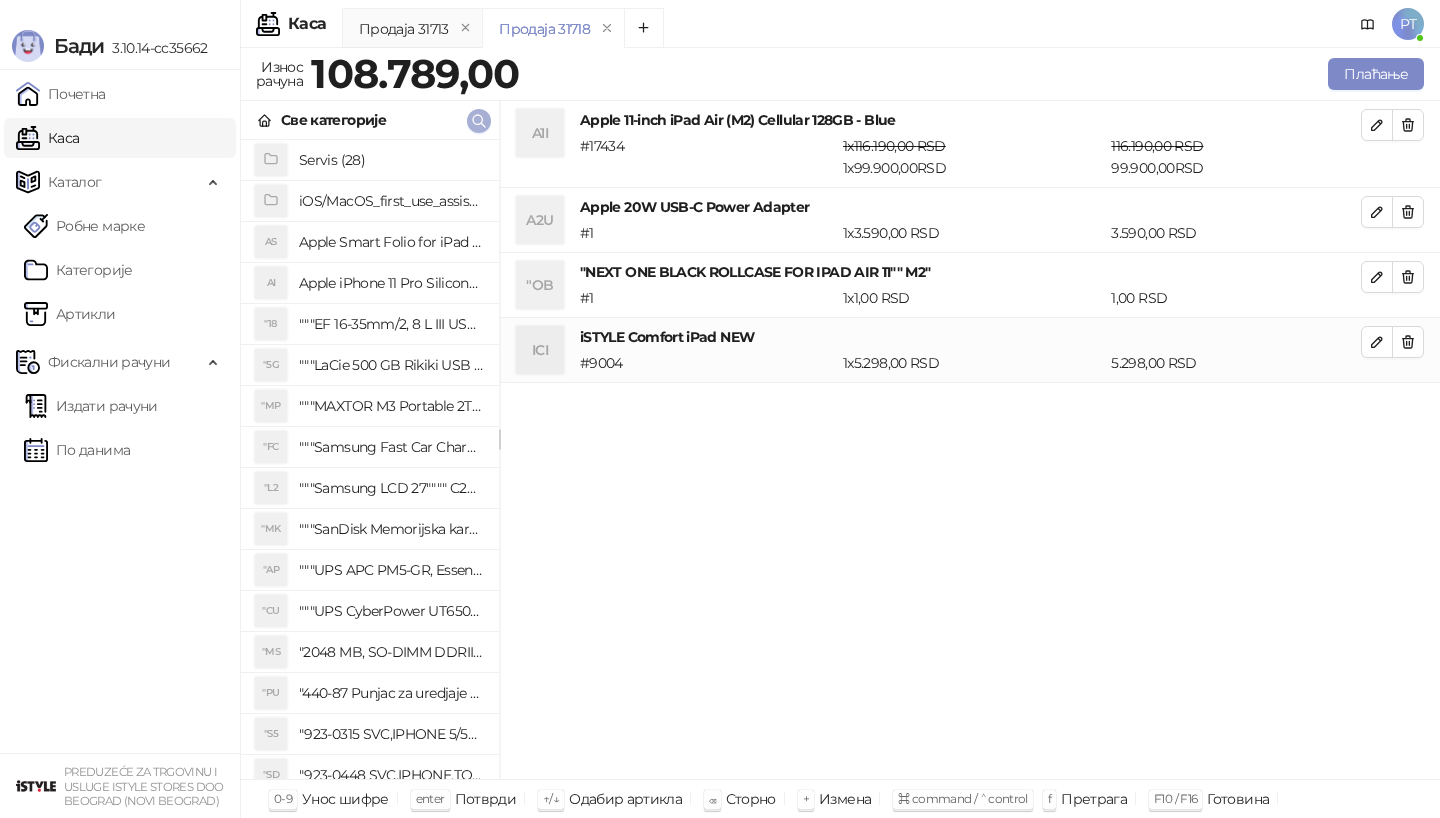 click at bounding box center (479, 121) 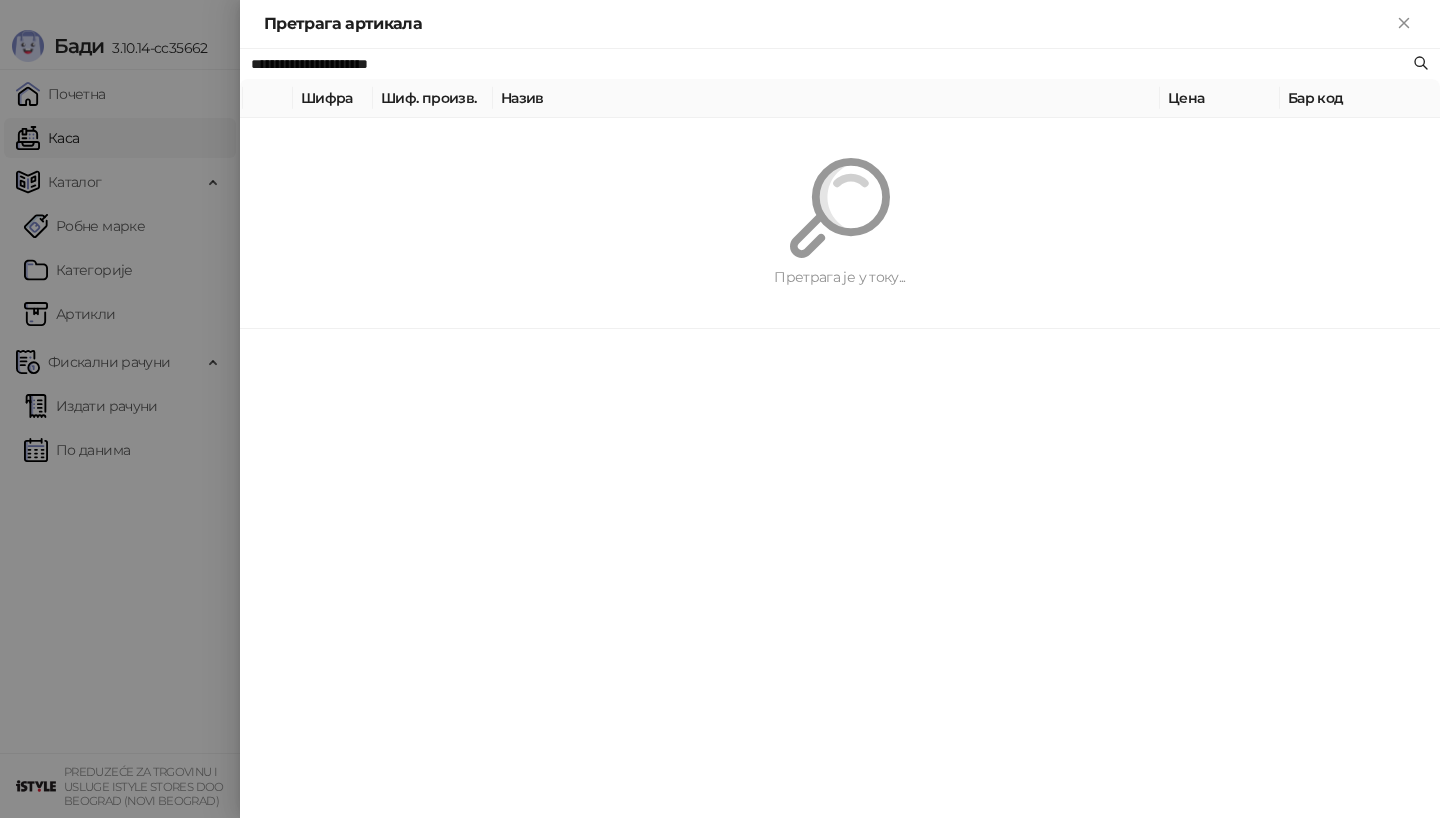 paste 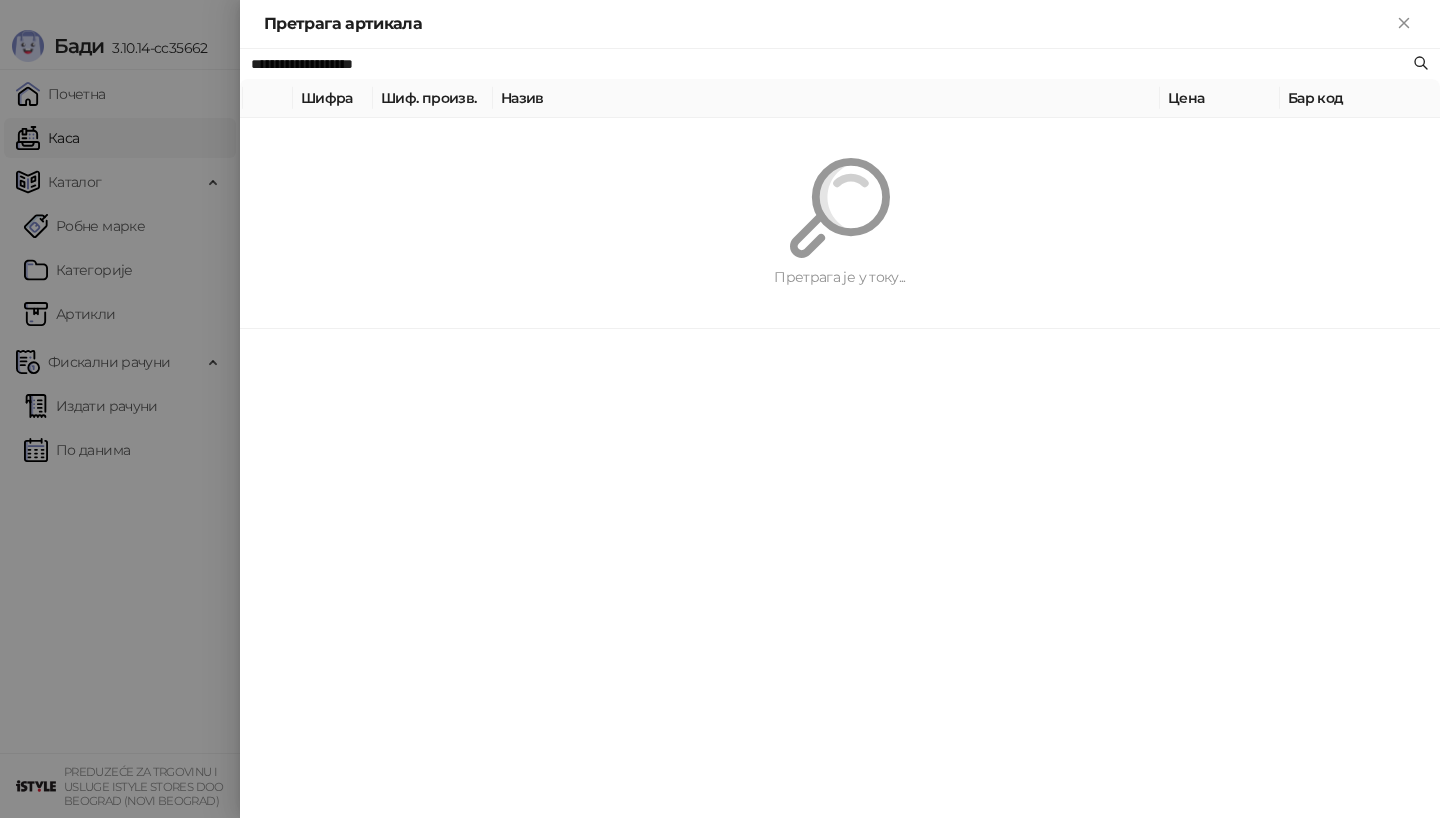 type on "**********" 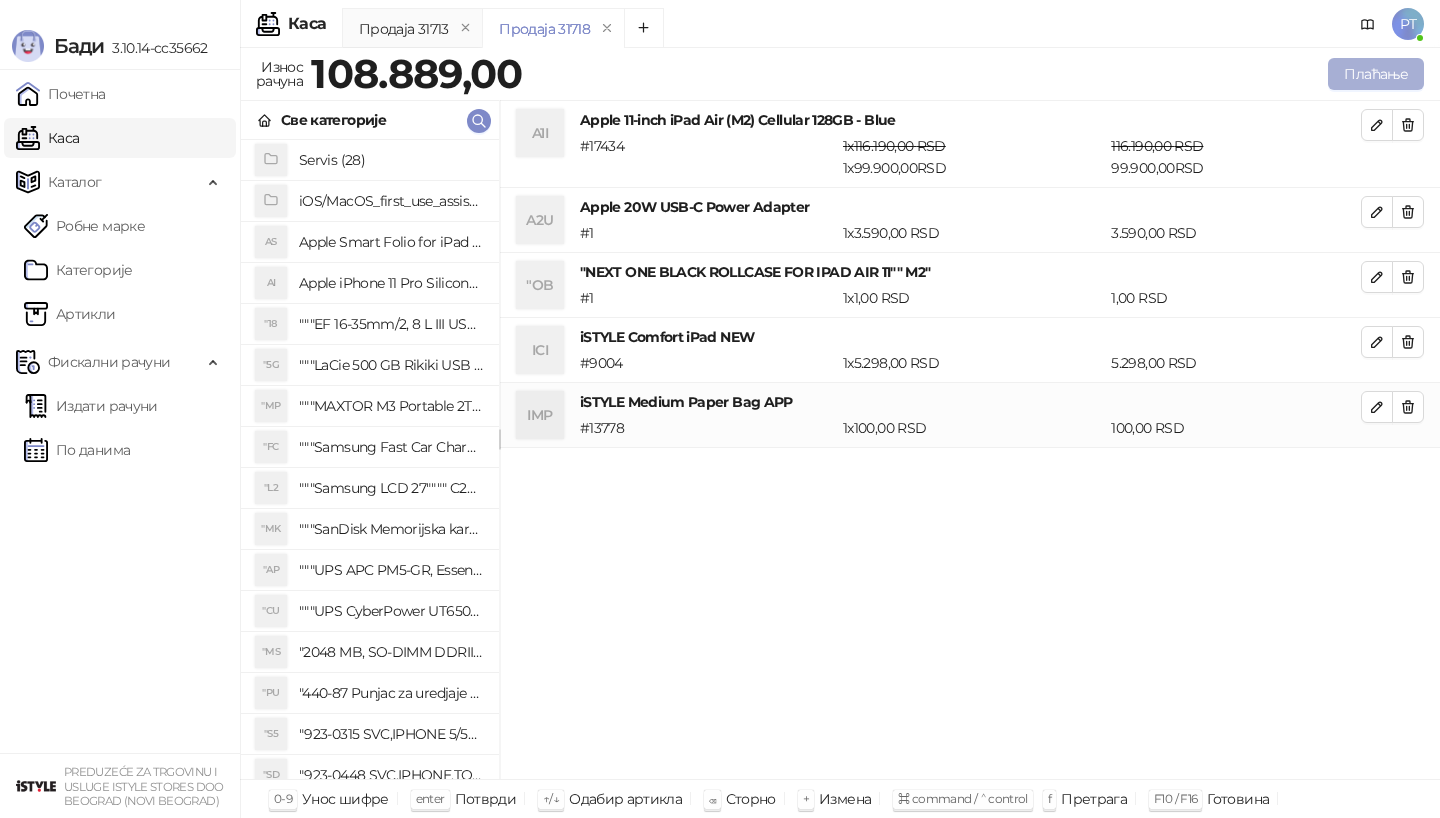 click on "Плаћање" at bounding box center (1376, 74) 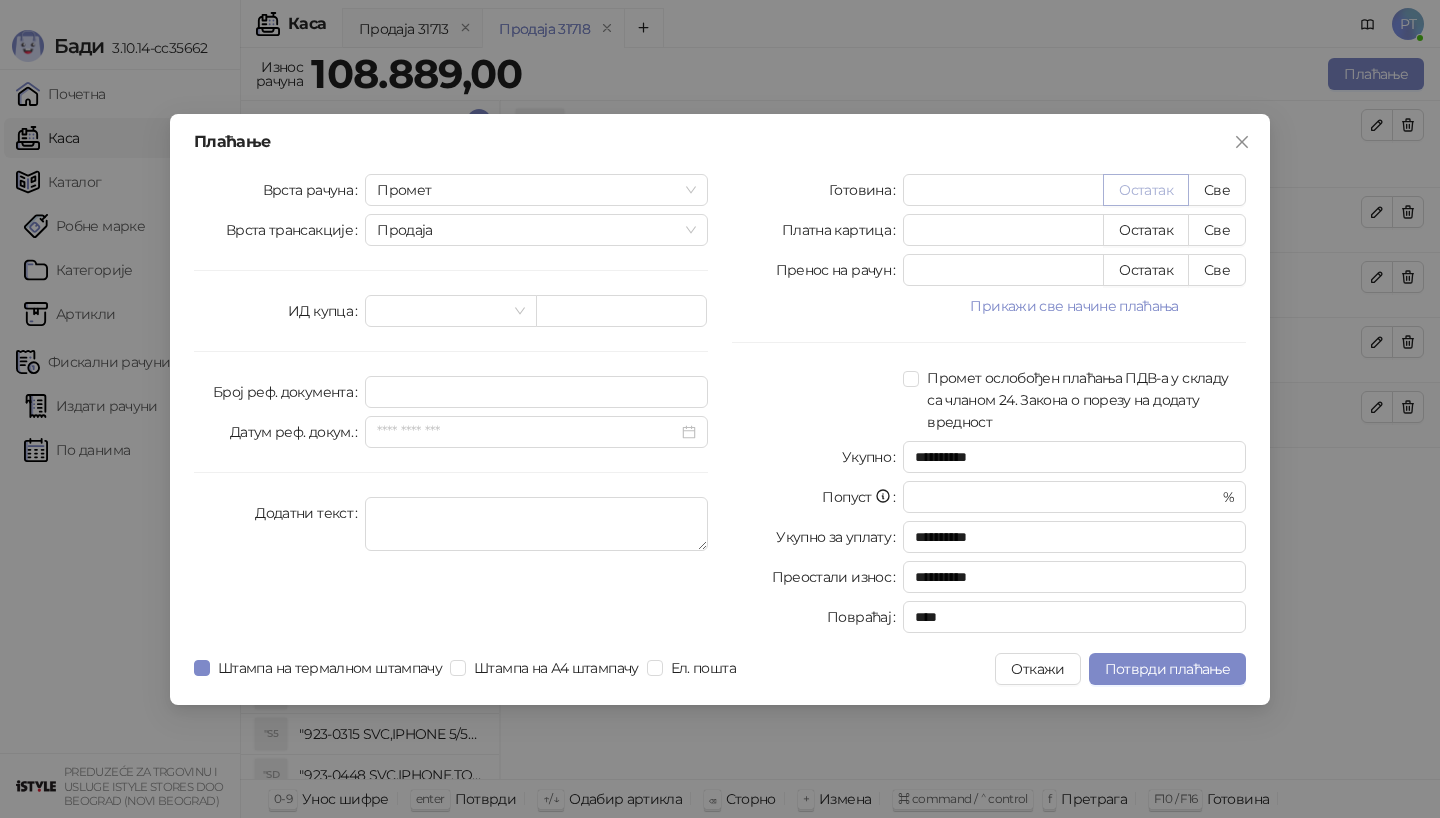 click on "Остатак" at bounding box center [1146, 190] 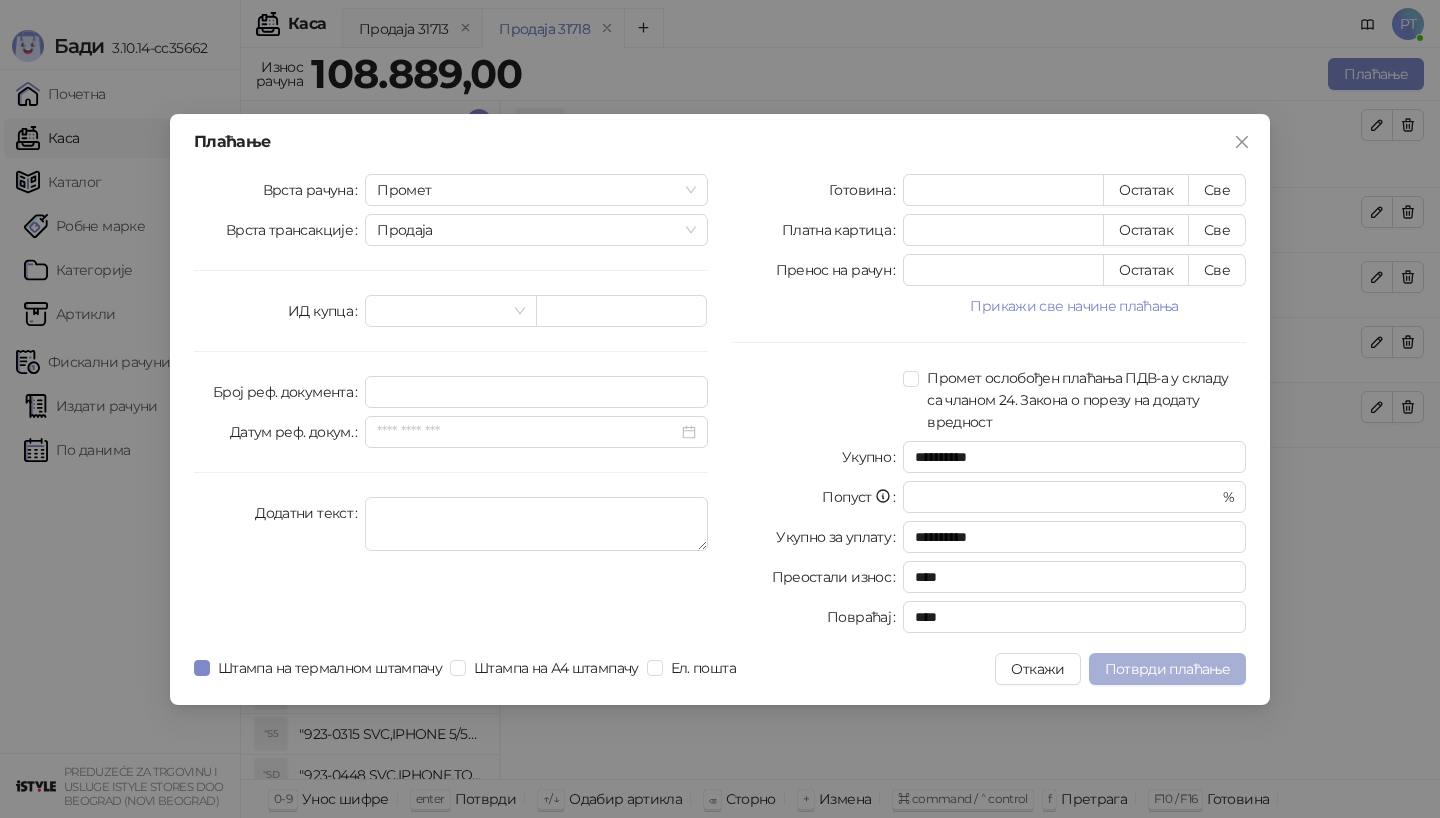 click on "Потврди плаћање" at bounding box center [1167, 669] 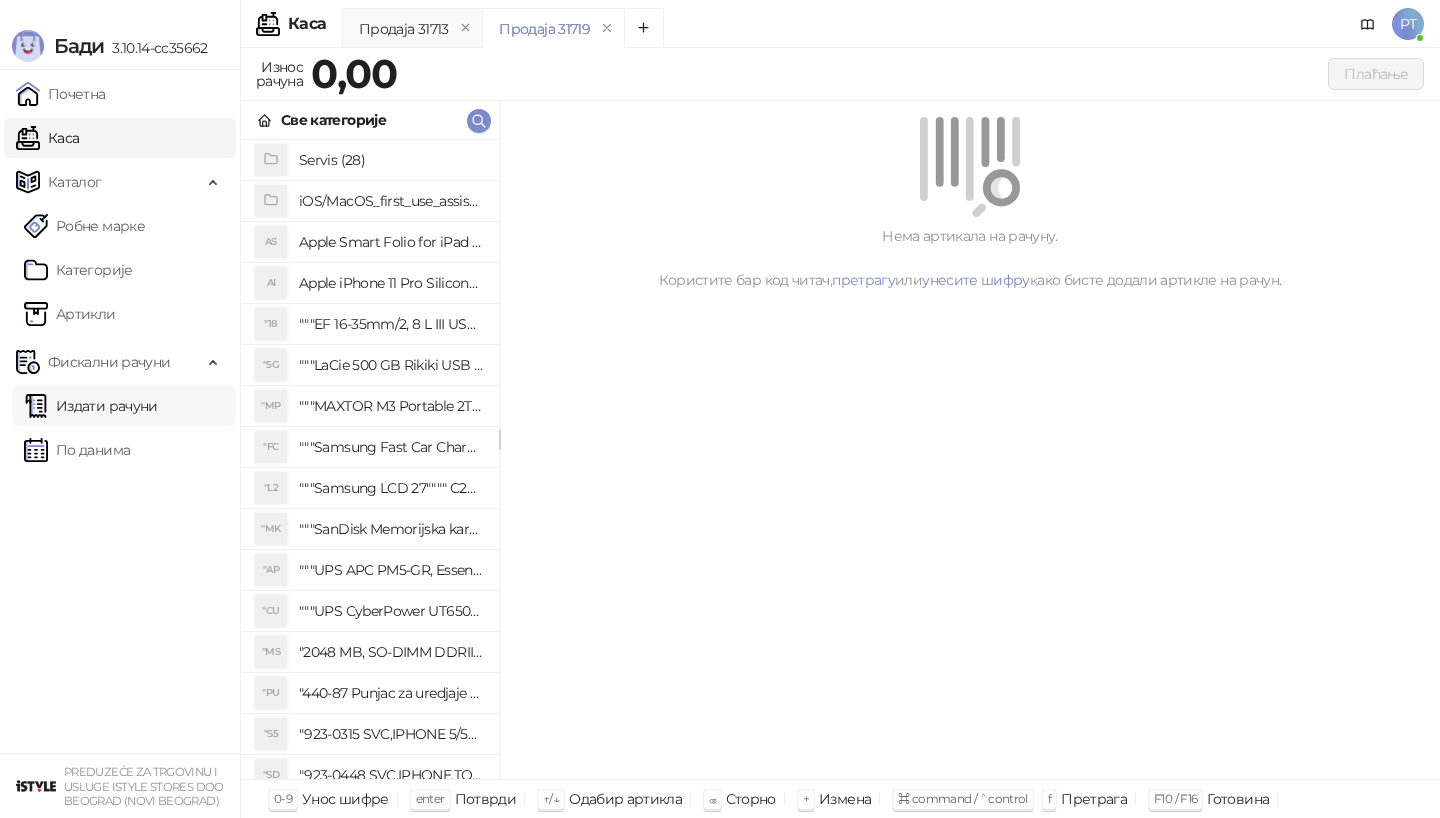 click on "Издати рачуни" at bounding box center [91, 406] 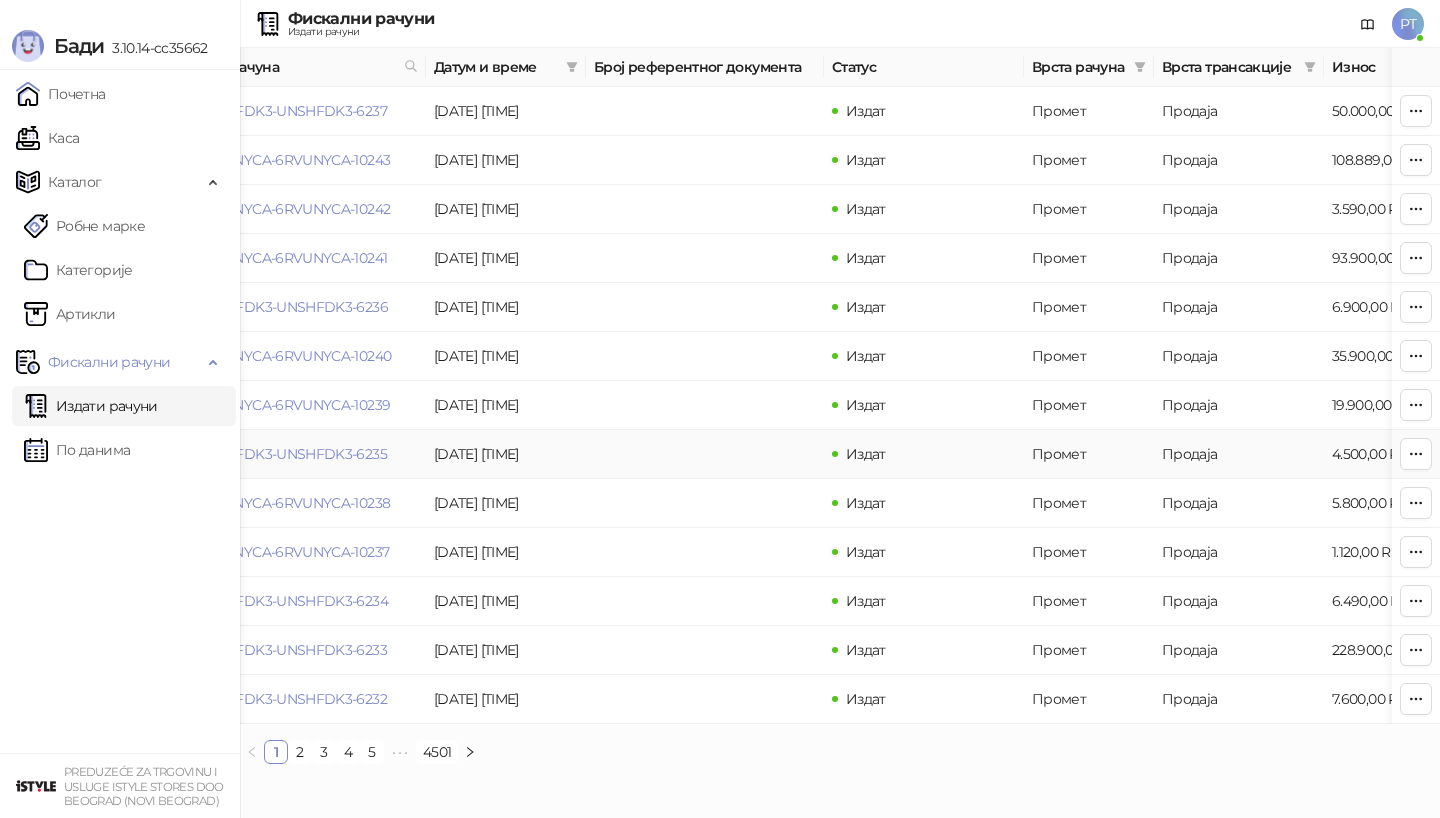 scroll, scrollTop: 0, scrollLeft: 66, axis: horizontal 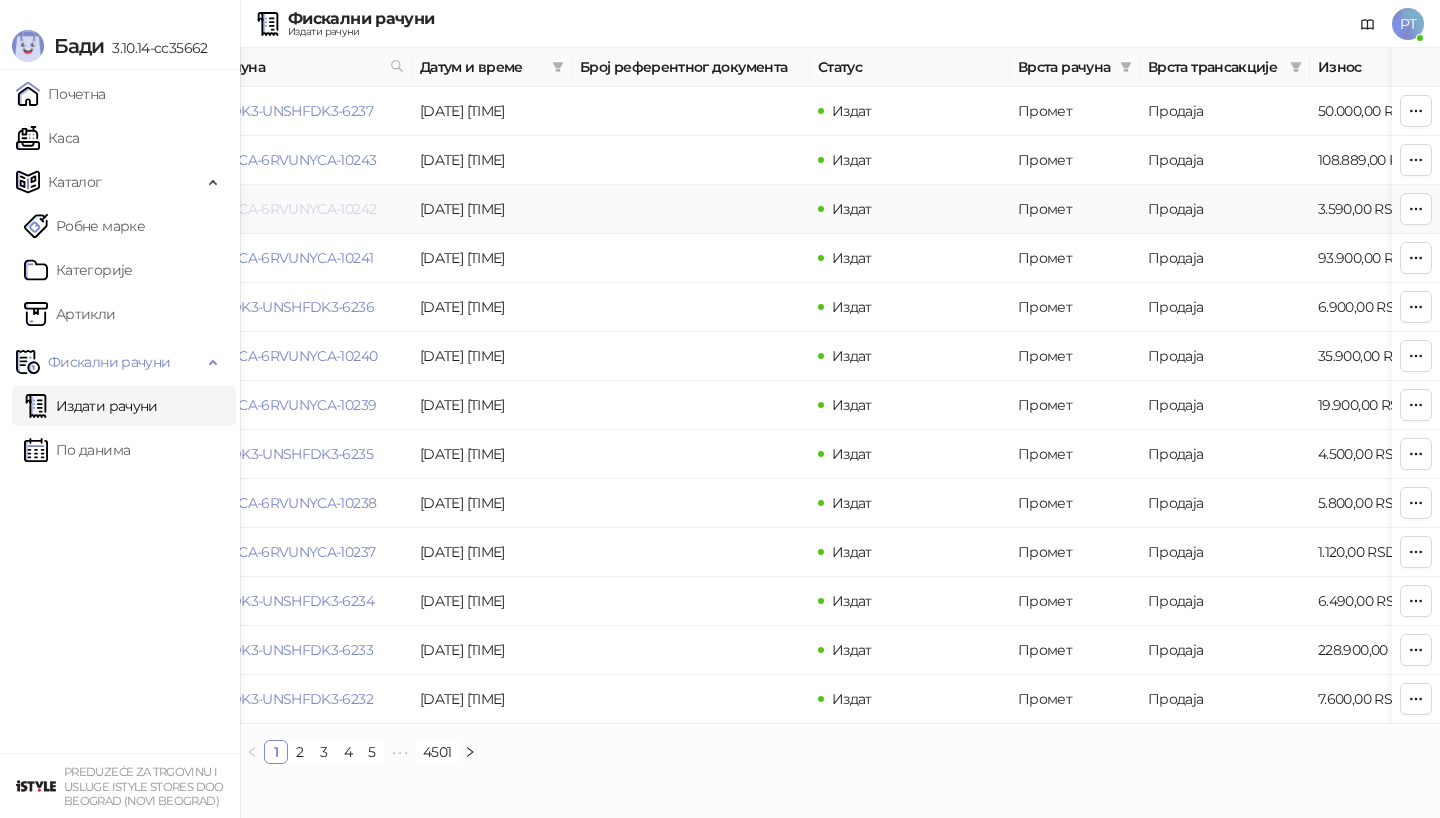 click on "6RVUNYCA-6RVUNYCA-10242" at bounding box center [279, 209] 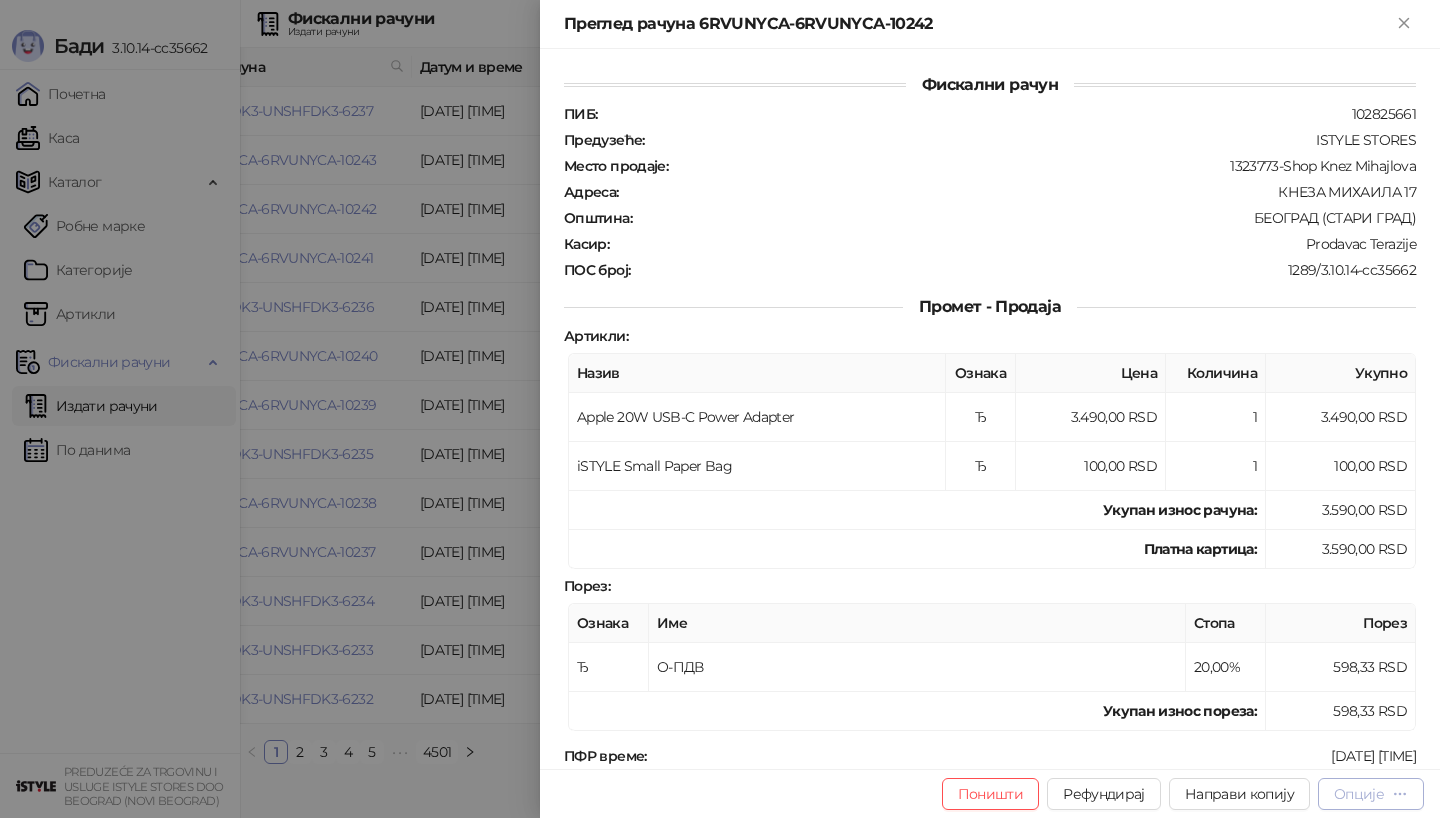 click on "Опције" at bounding box center [1359, 794] 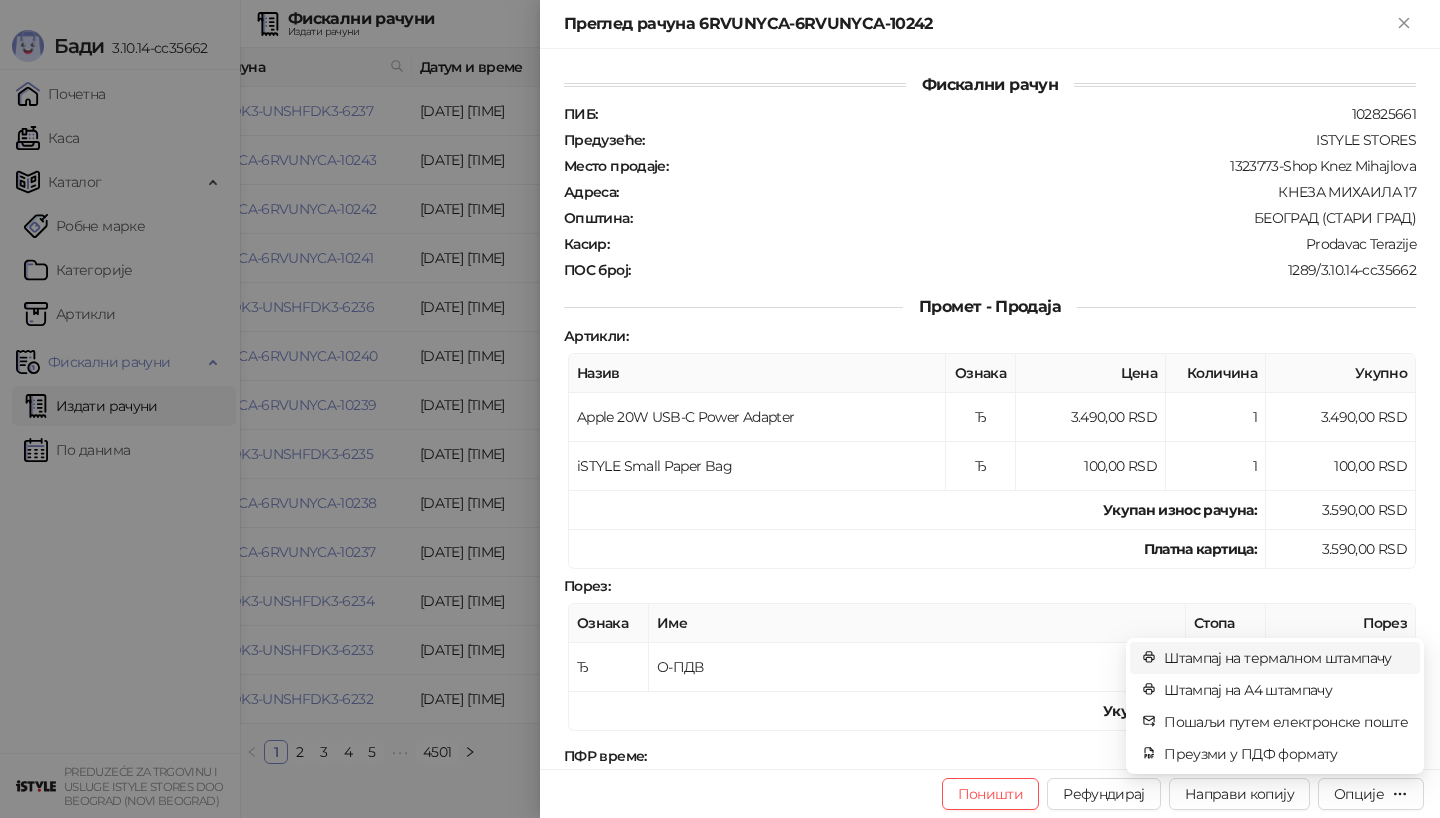 click on "Штампај на термалном штампачу" at bounding box center [1286, 658] 